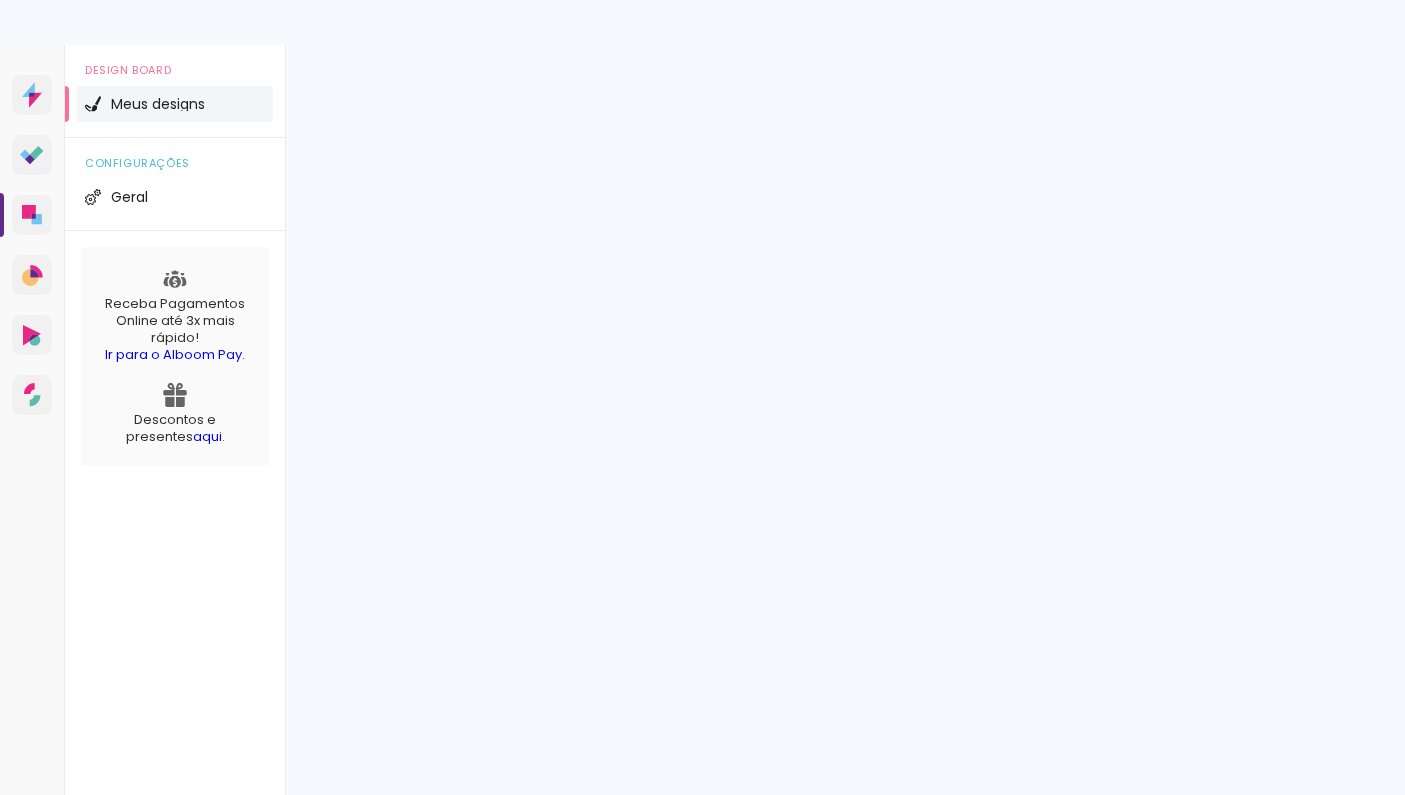 scroll, scrollTop: 0, scrollLeft: 0, axis: both 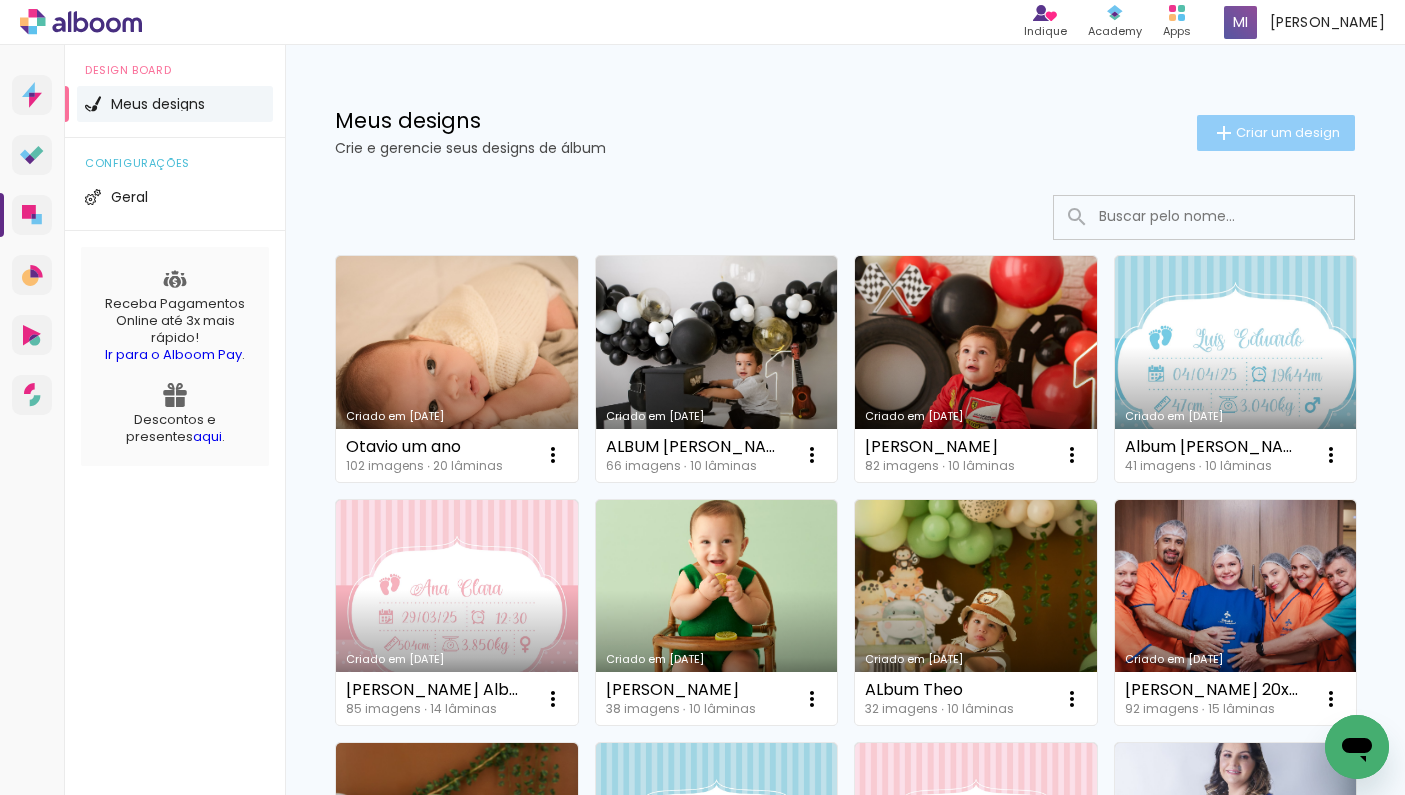 click on "Criar um design" 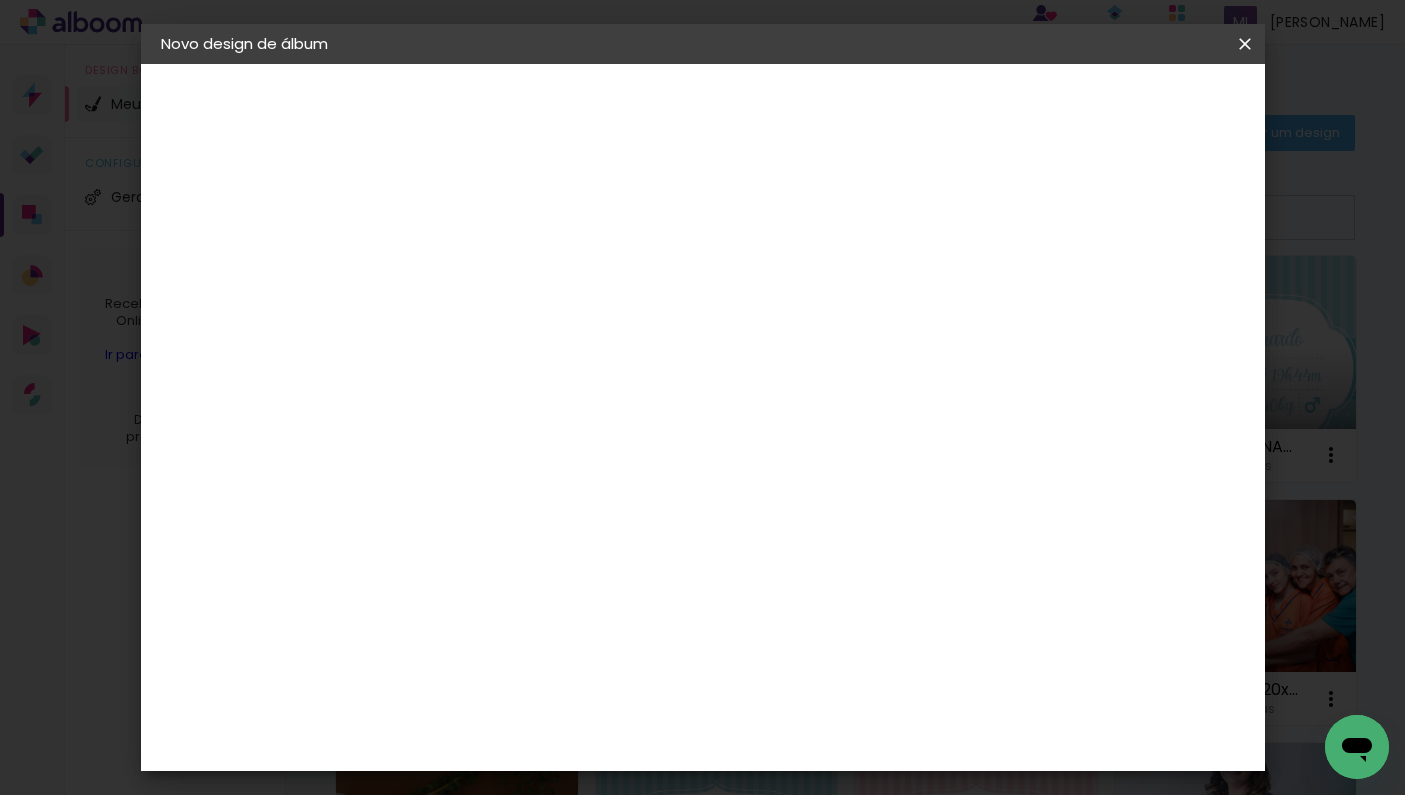 click at bounding box center (488, 268) 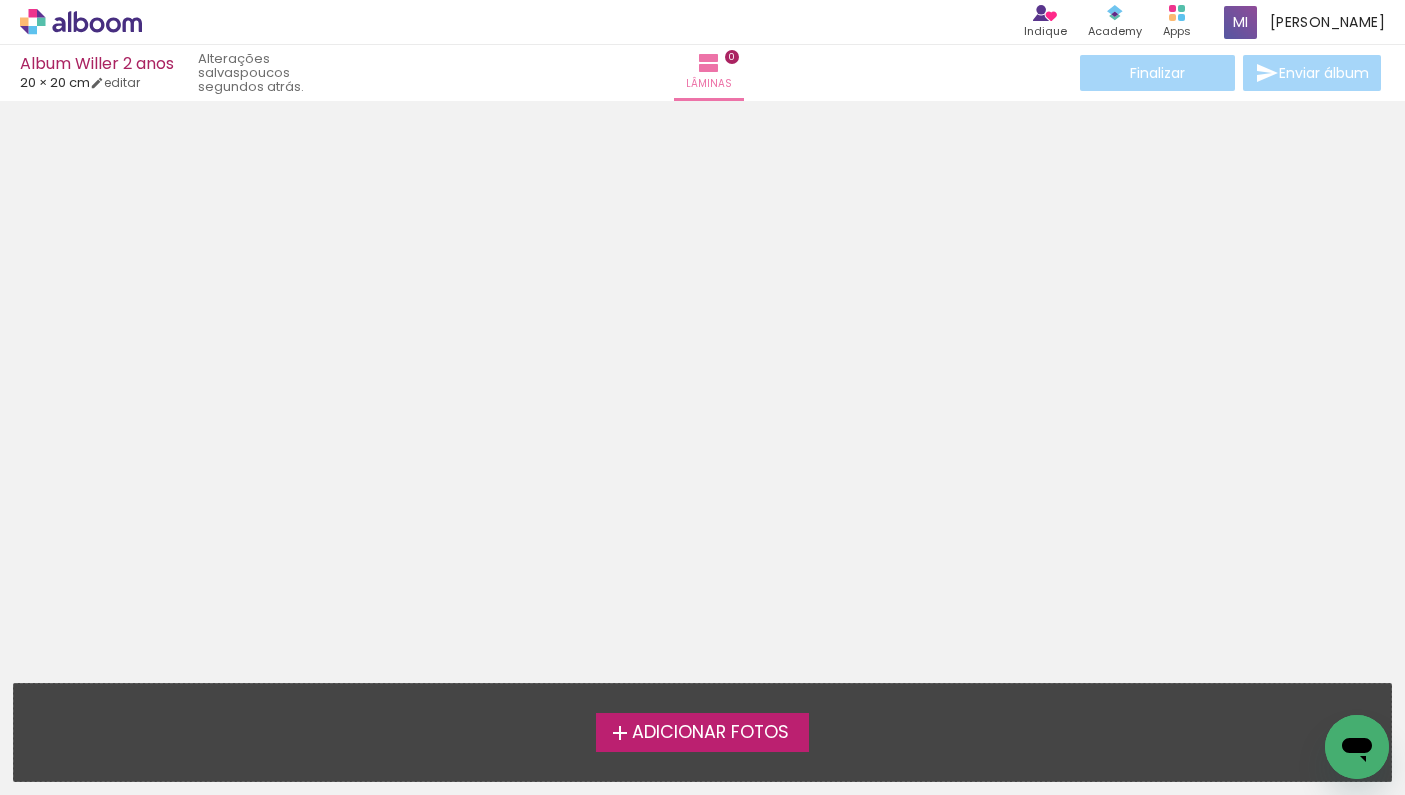 click on "Adicionar Fotos Solte suas fotos aqui..." at bounding box center (702, 732) 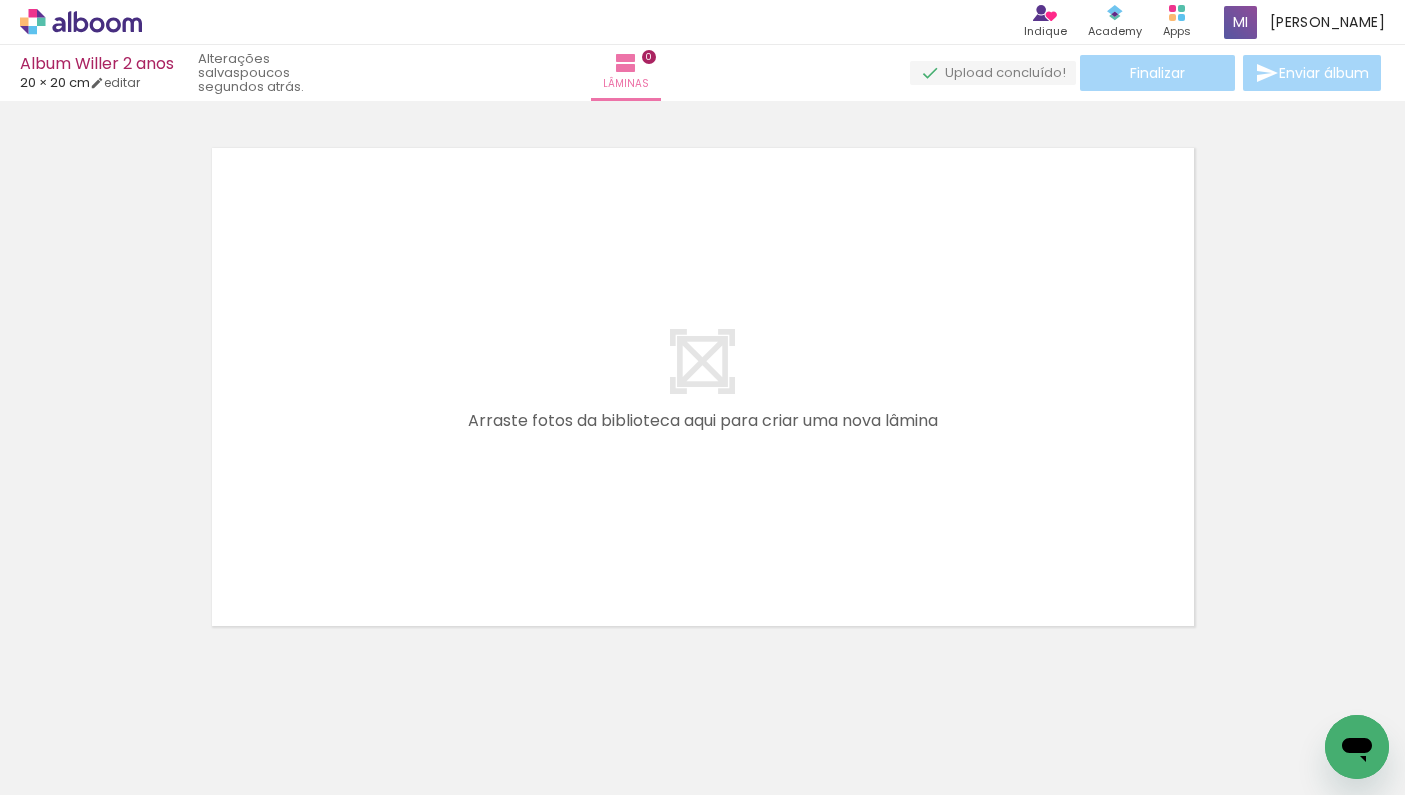 scroll, scrollTop: 25, scrollLeft: 0, axis: vertical 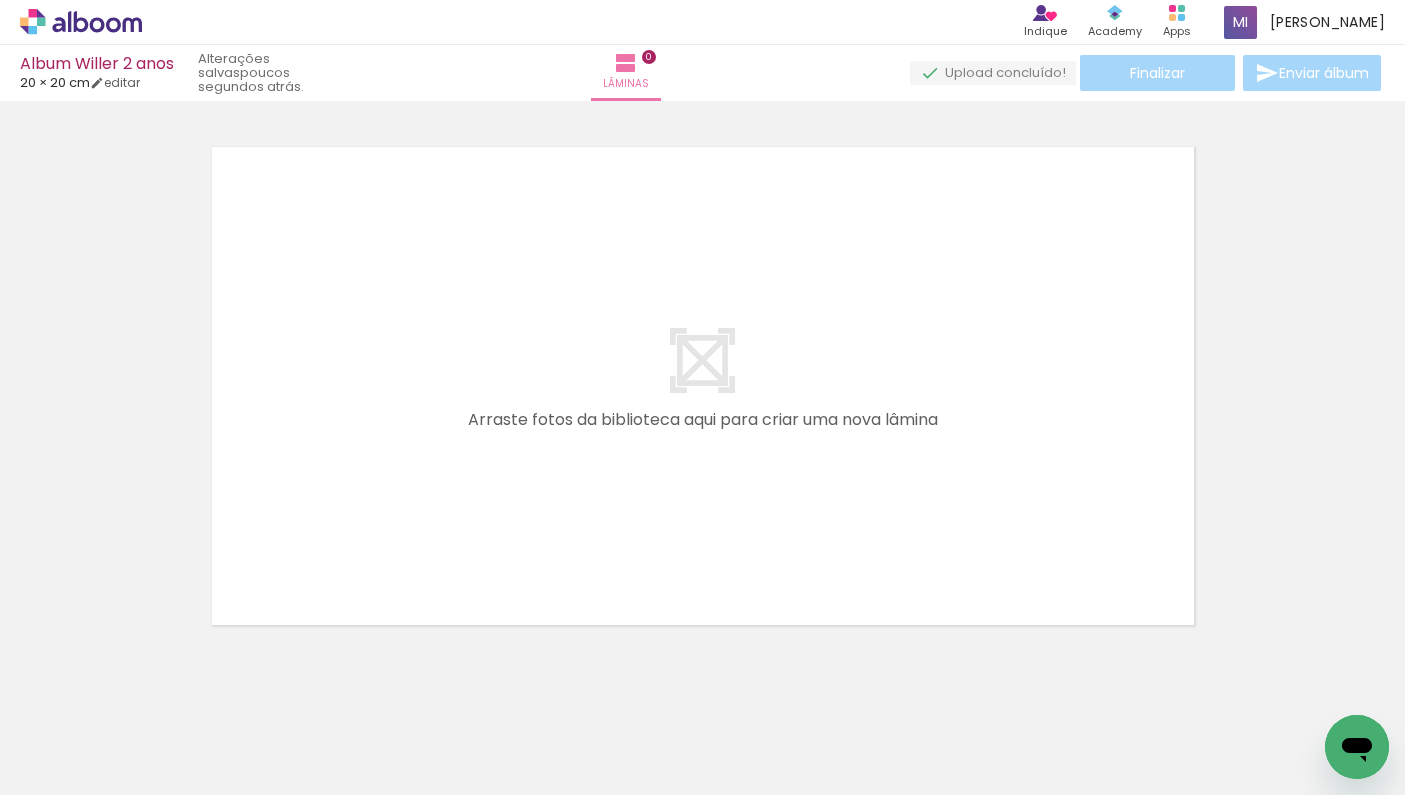 click on "Adicionar
Fotos" at bounding box center [71, 768] 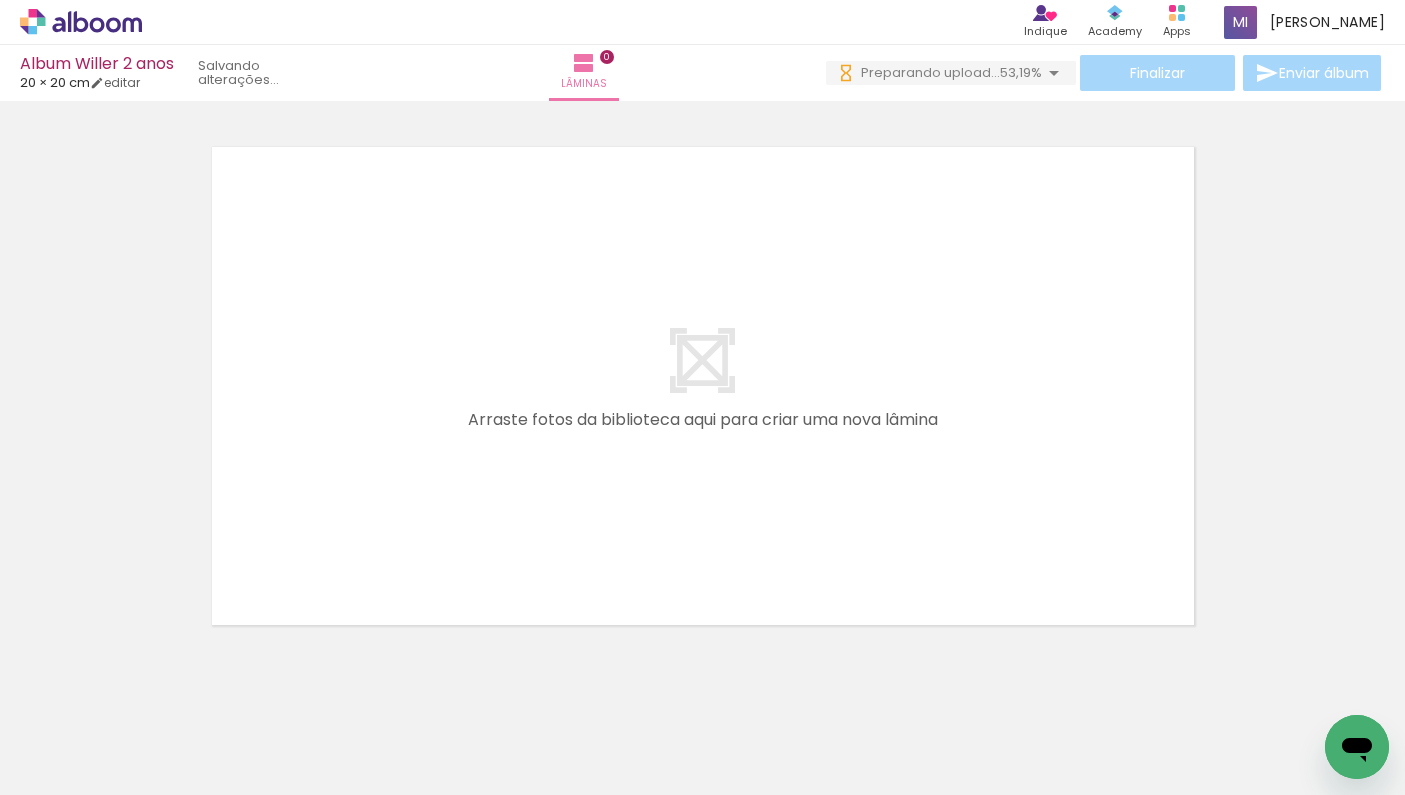 scroll, scrollTop: 0, scrollLeft: 0, axis: both 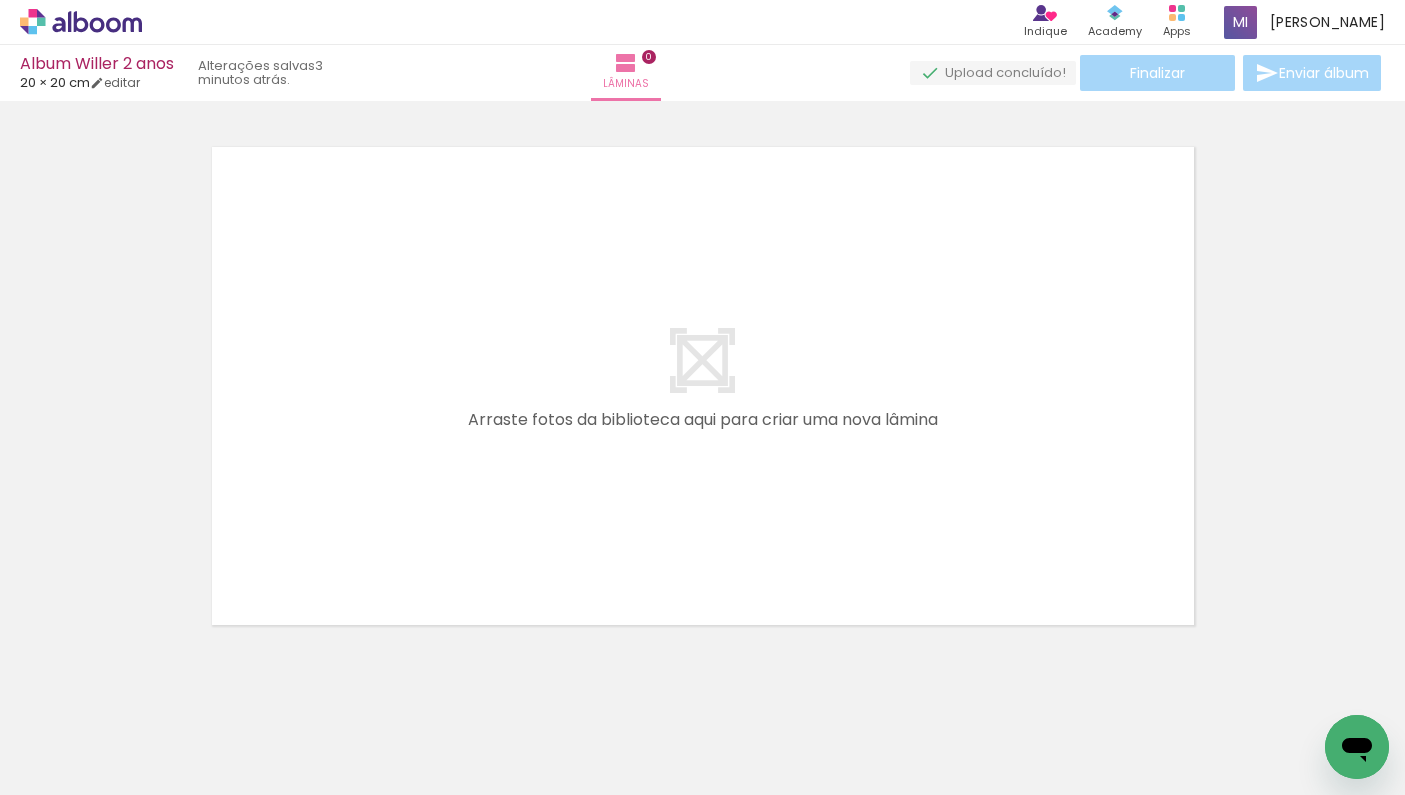 click on "Adicionar
Fotos" at bounding box center [71, 768] 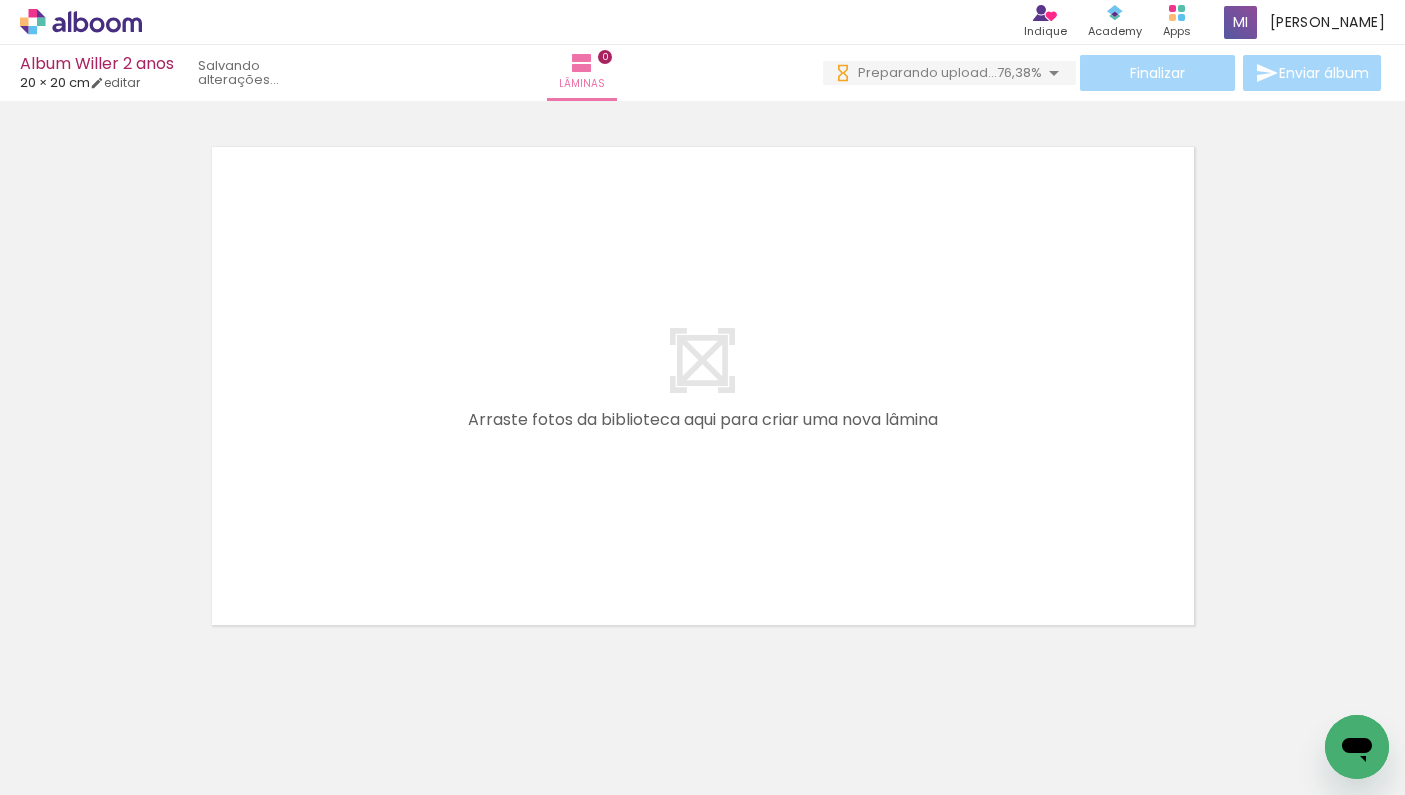 scroll, scrollTop: 0, scrollLeft: 0, axis: both 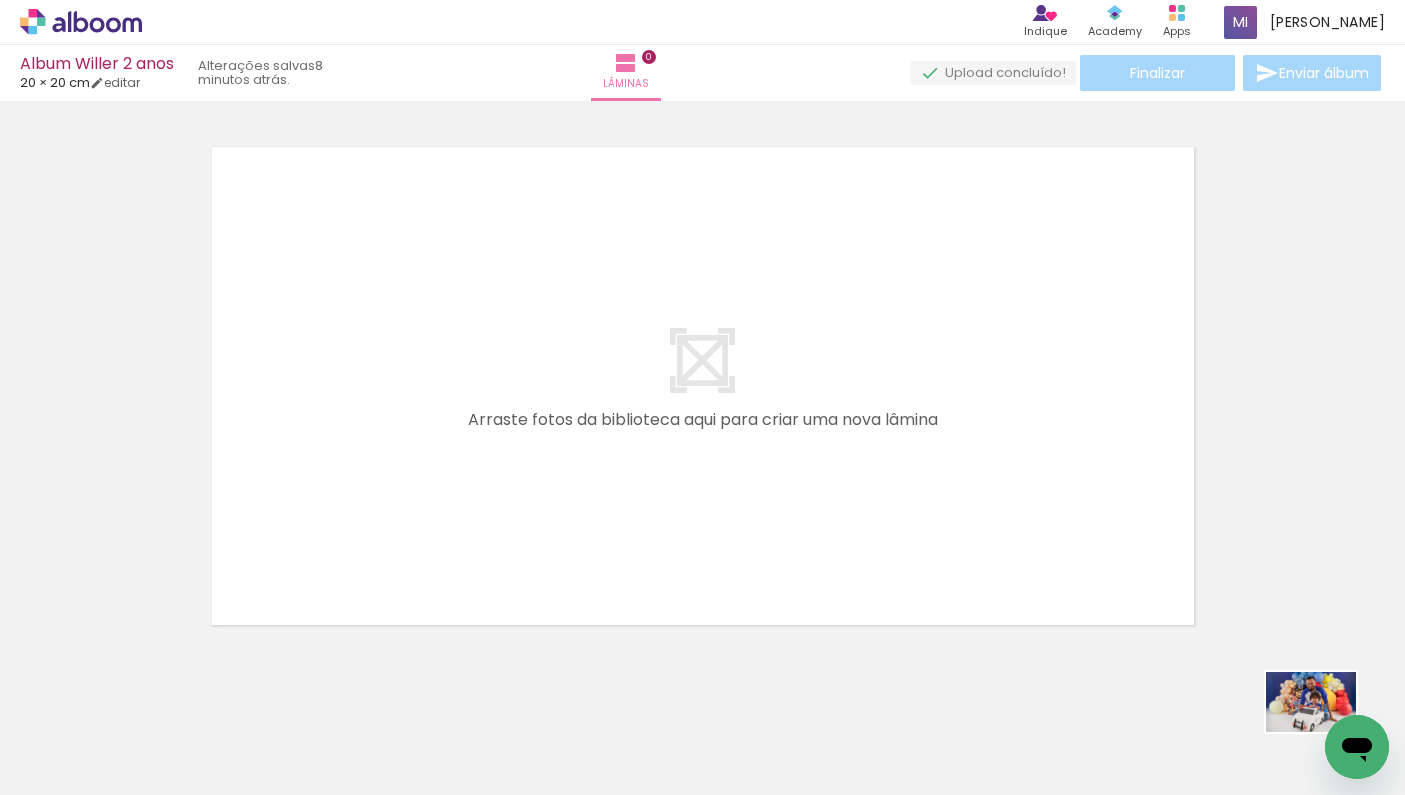 drag, startPoint x: 2638, startPoint y: 1433, endPoint x: 1344, endPoint y: 742, distance: 1466.9414 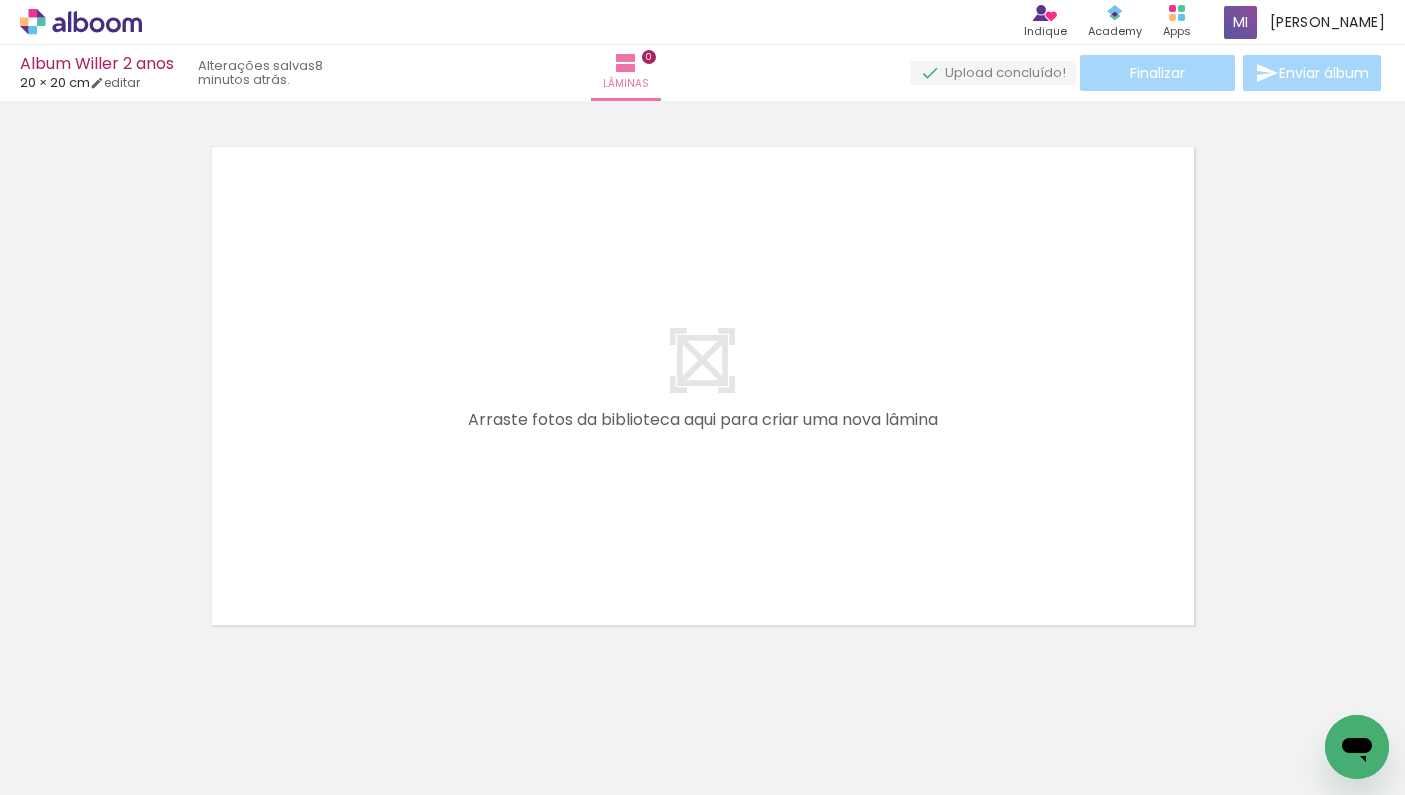 scroll, scrollTop: 0, scrollLeft: 10472, axis: horizontal 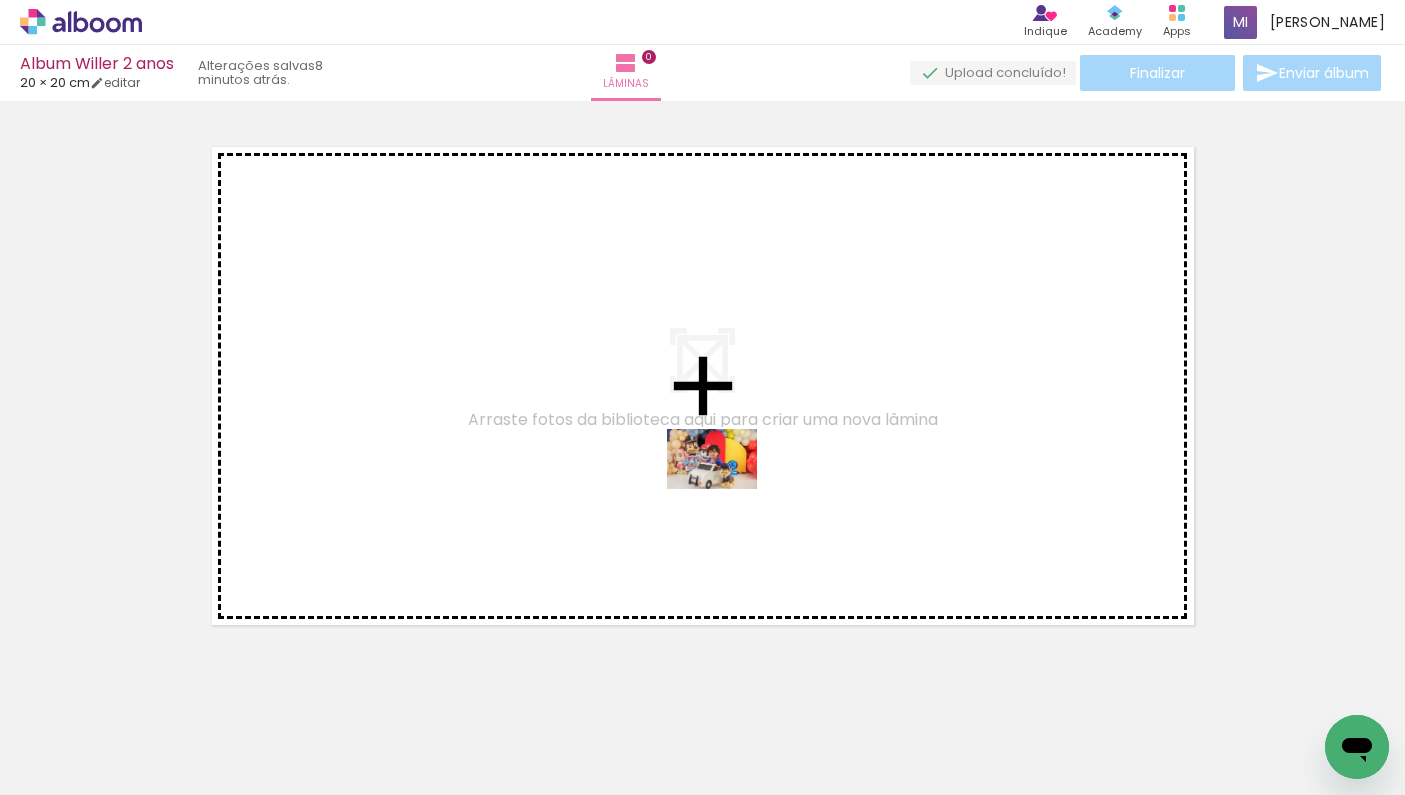 drag, startPoint x: 948, startPoint y: 730, endPoint x: 867, endPoint y: 566, distance: 182.91255 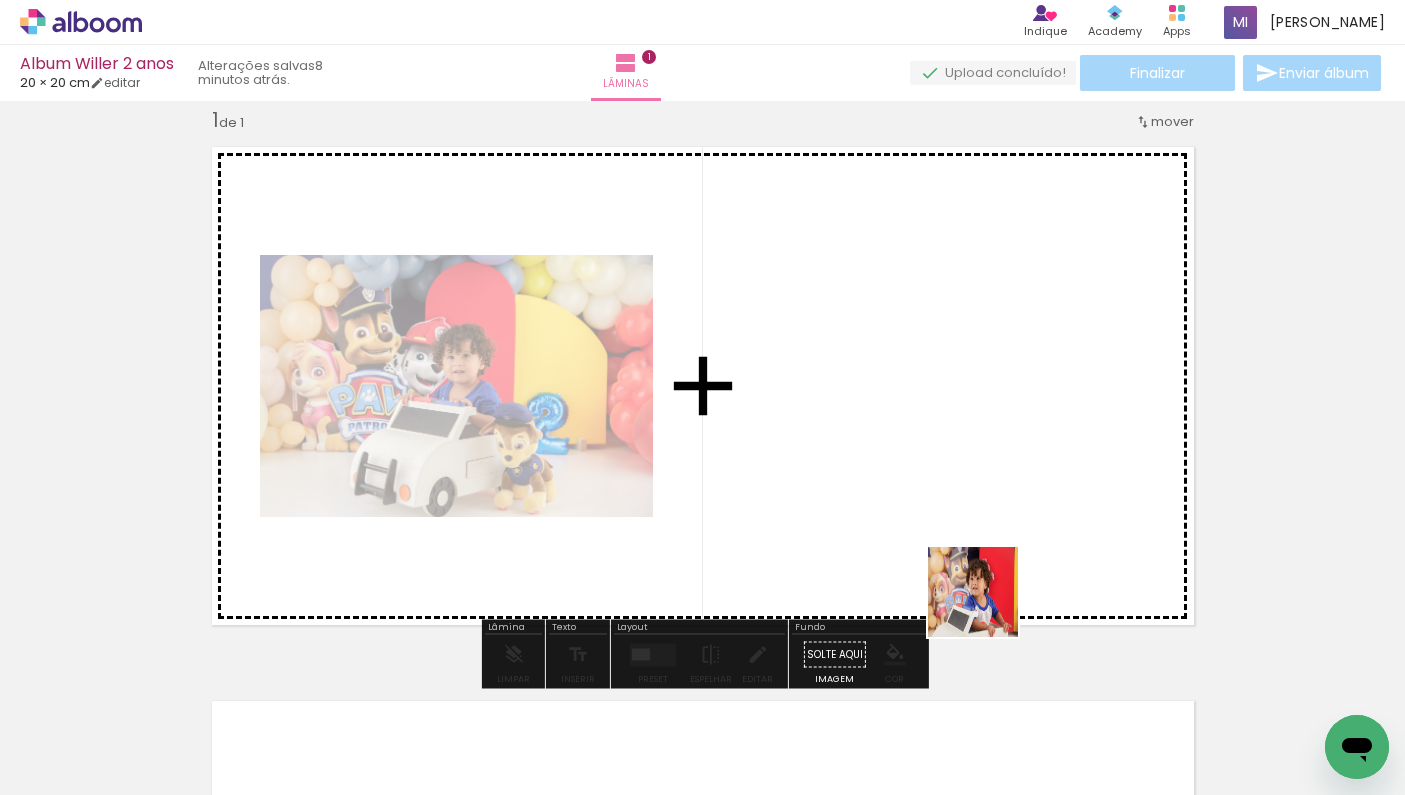 drag, startPoint x: 1046, startPoint y: 711, endPoint x: 966, endPoint y: 549, distance: 180.67651 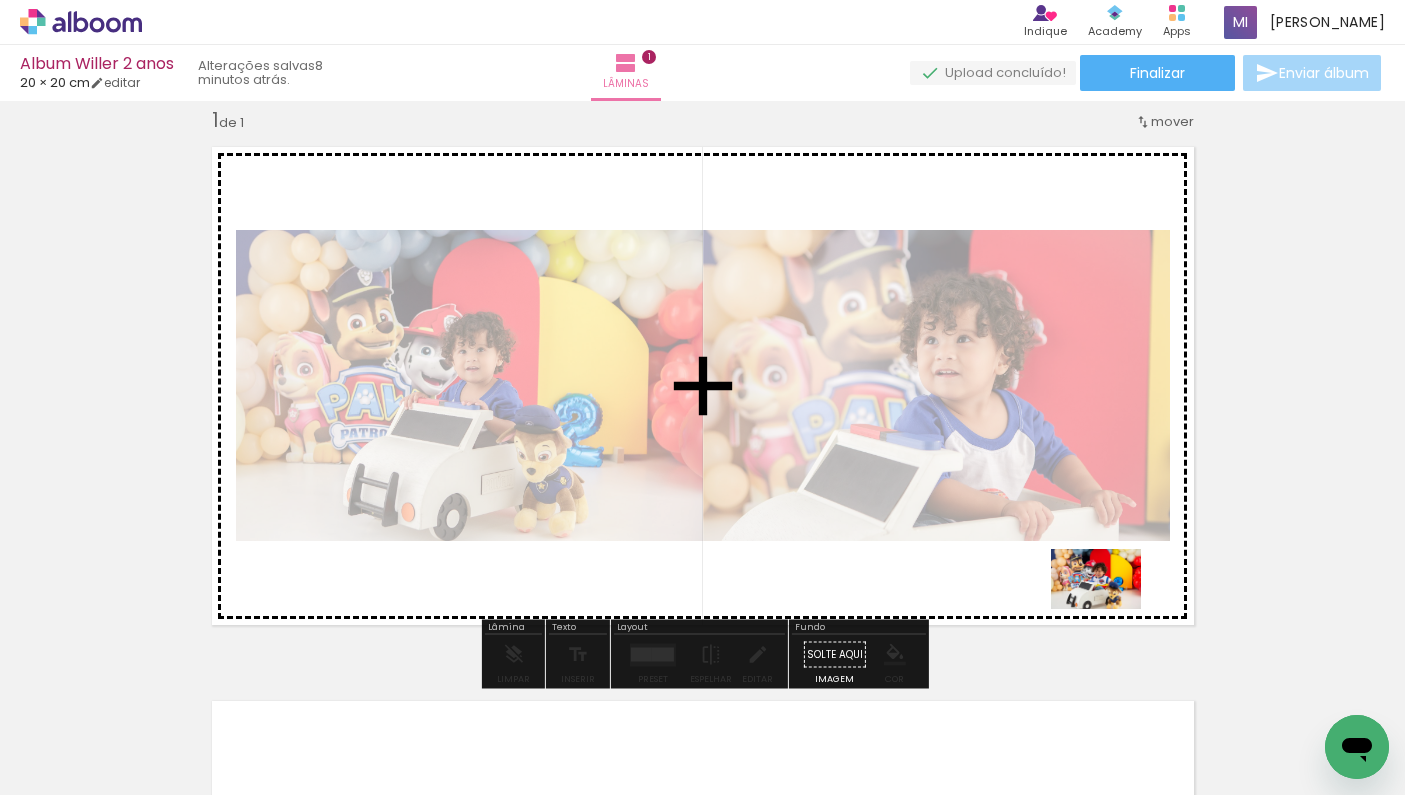 drag, startPoint x: 1176, startPoint y: 727, endPoint x: 1111, endPoint y: 609, distance: 134.71823 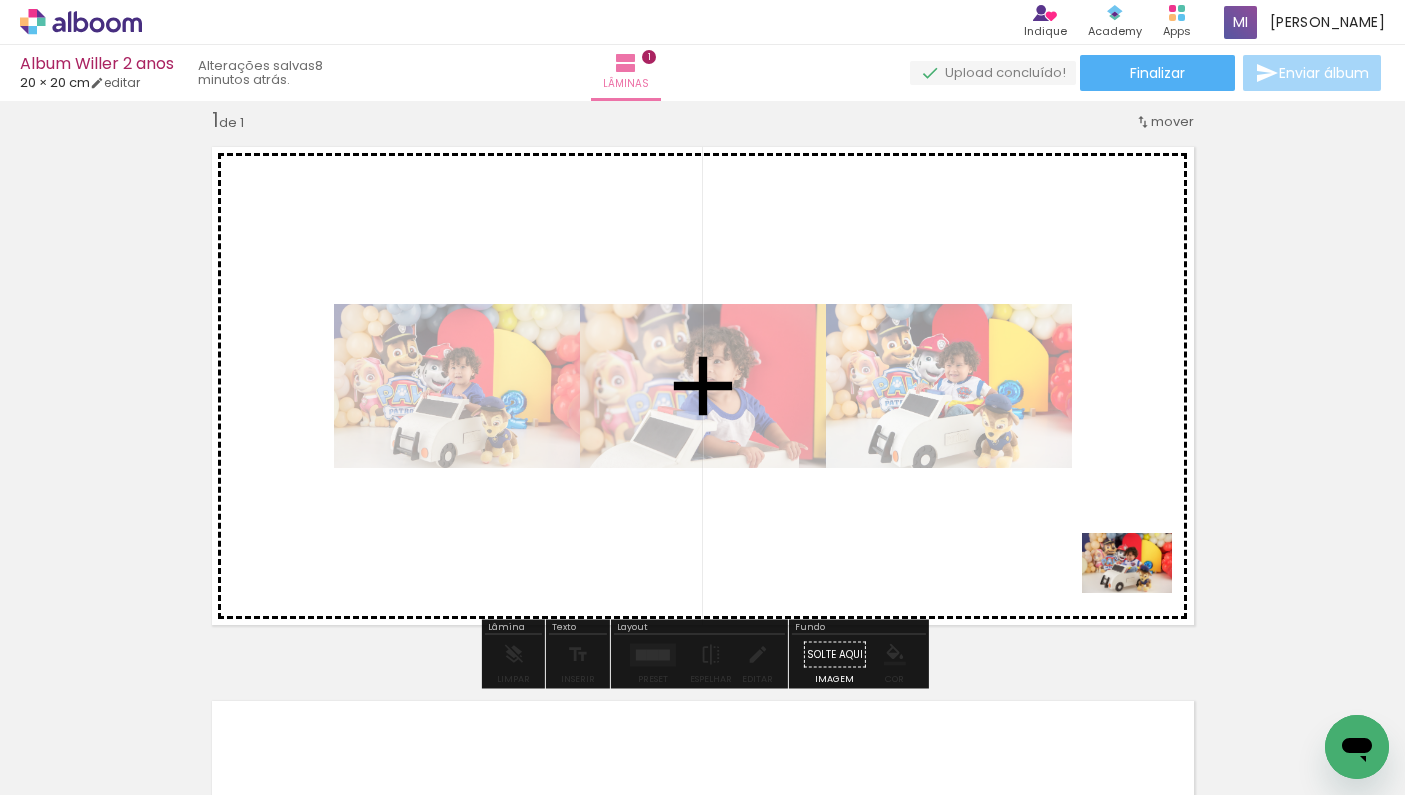drag, startPoint x: 1266, startPoint y: 739, endPoint x: 1139, endPoint y: 593, distance: 193.50711 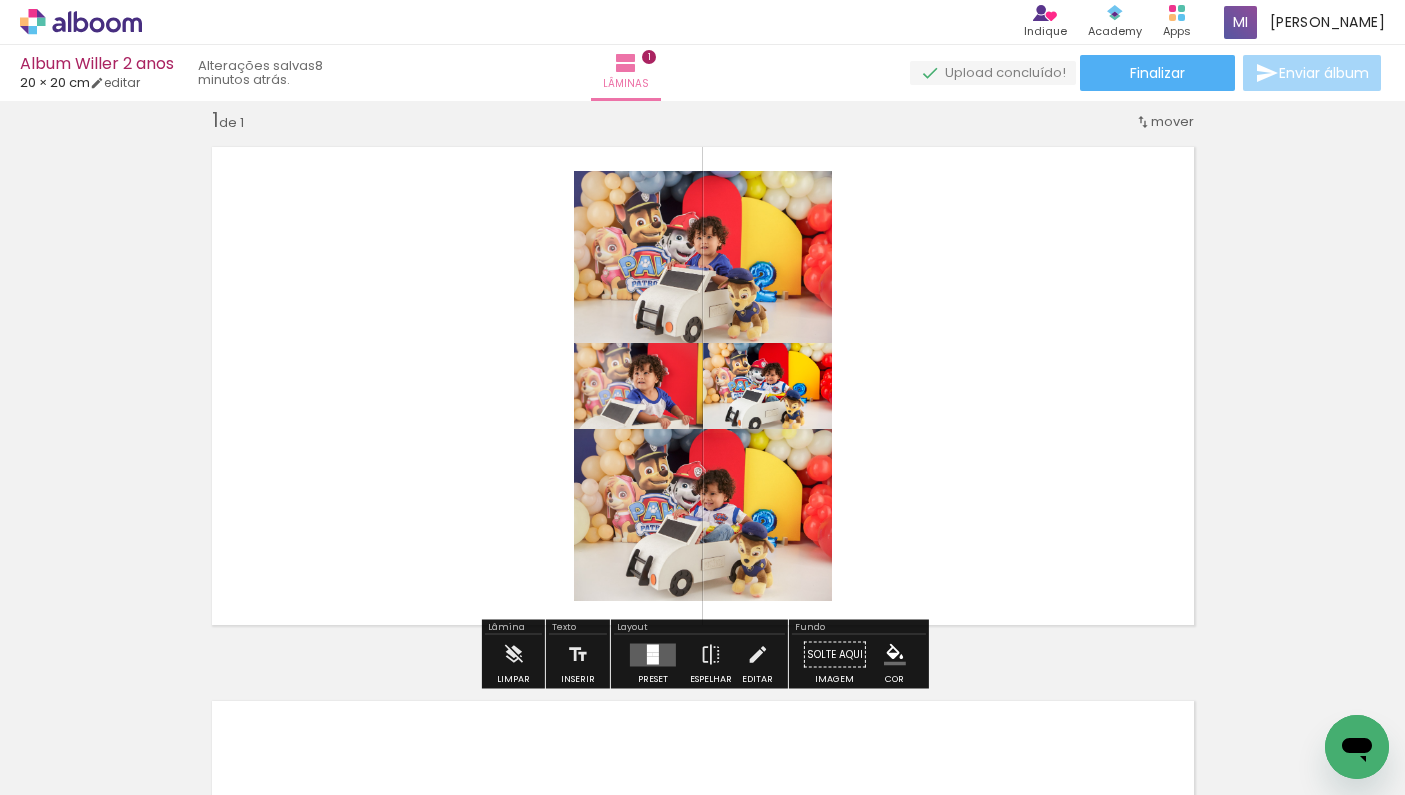 scroll, scrollTop: 0, scrollLeft: 10575, axis: horizontal 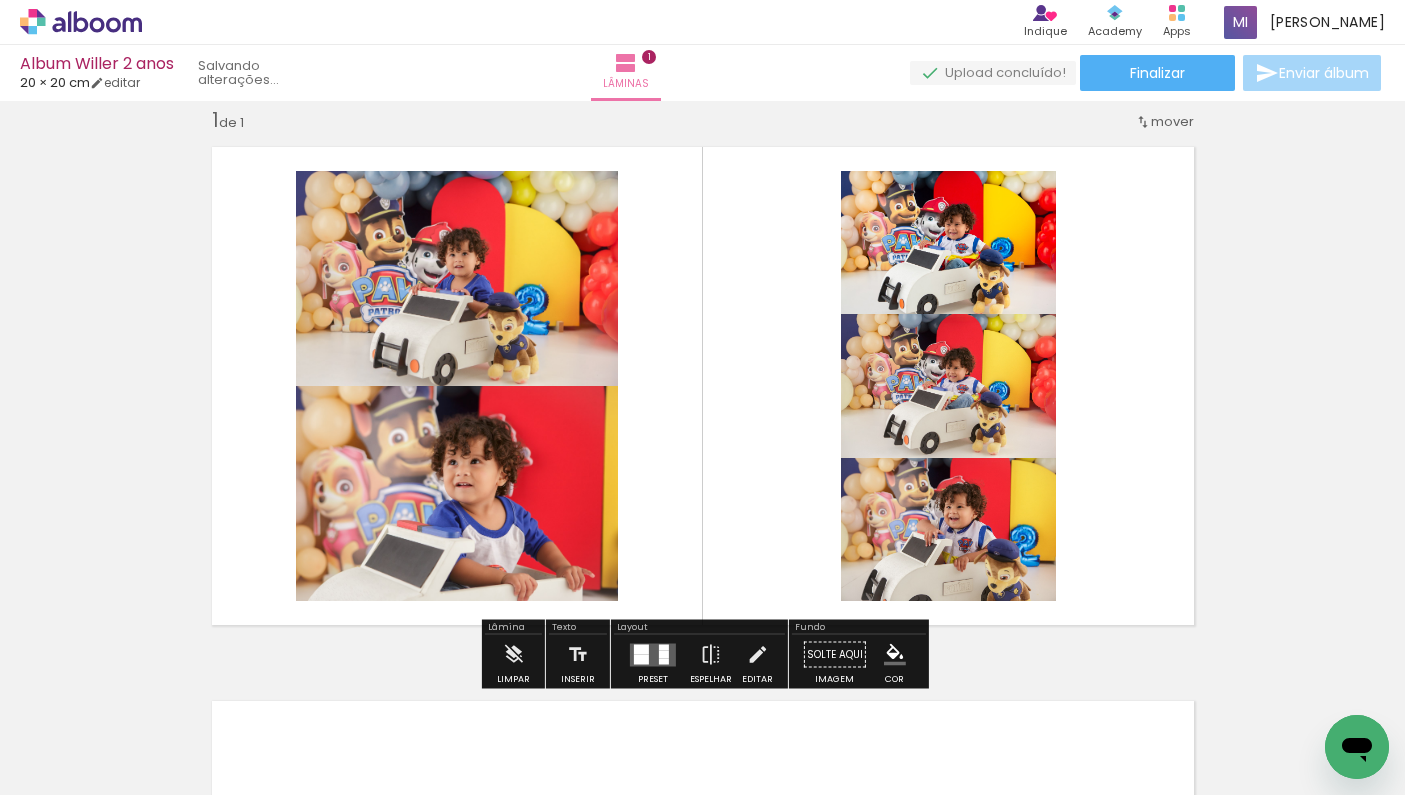 drag, startPoint x: 1254, startPoint y: 717, endPoint x: 1134, endPoint y: 556, distance: 200.8009 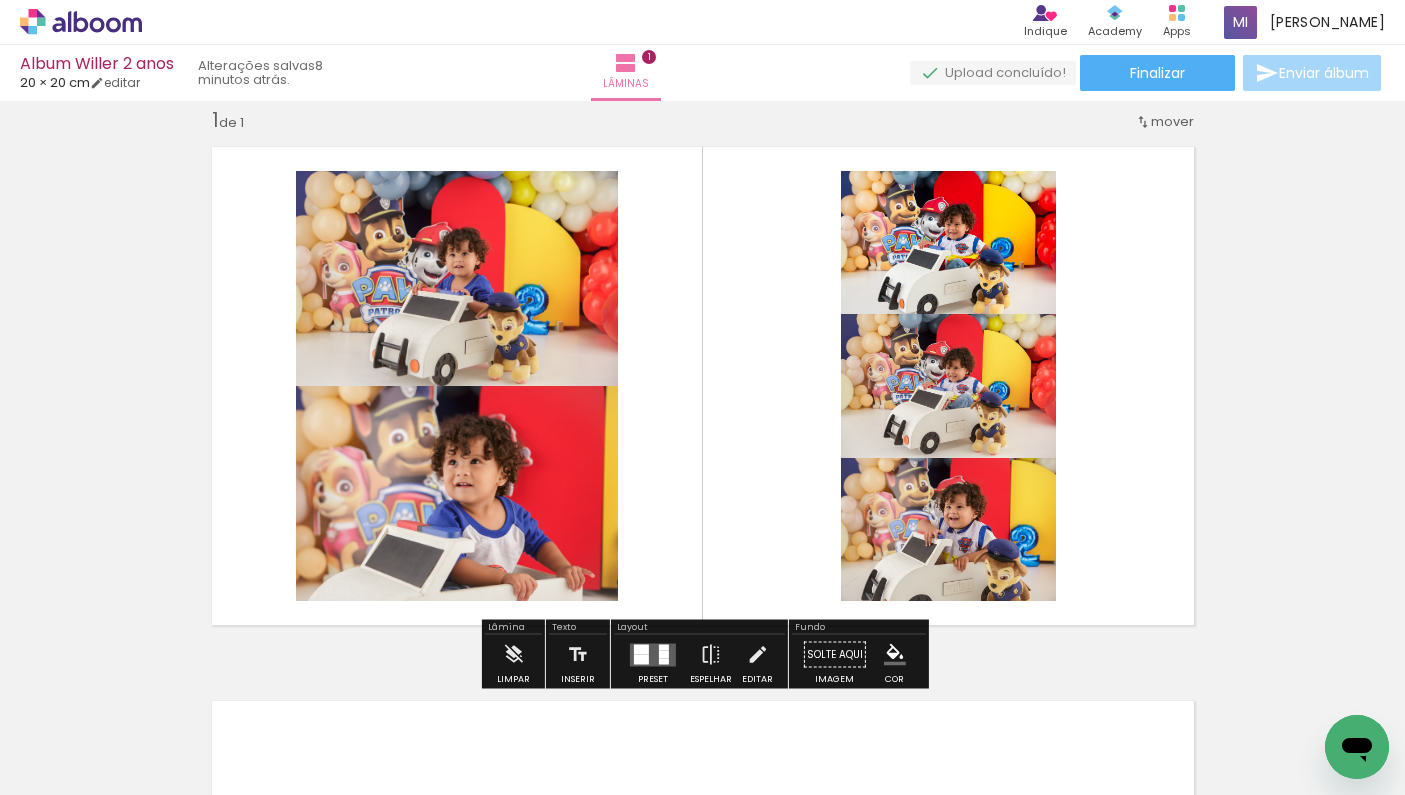 scroll, scrollTop: 0, scrollLeft: 10683, axis: horizontal 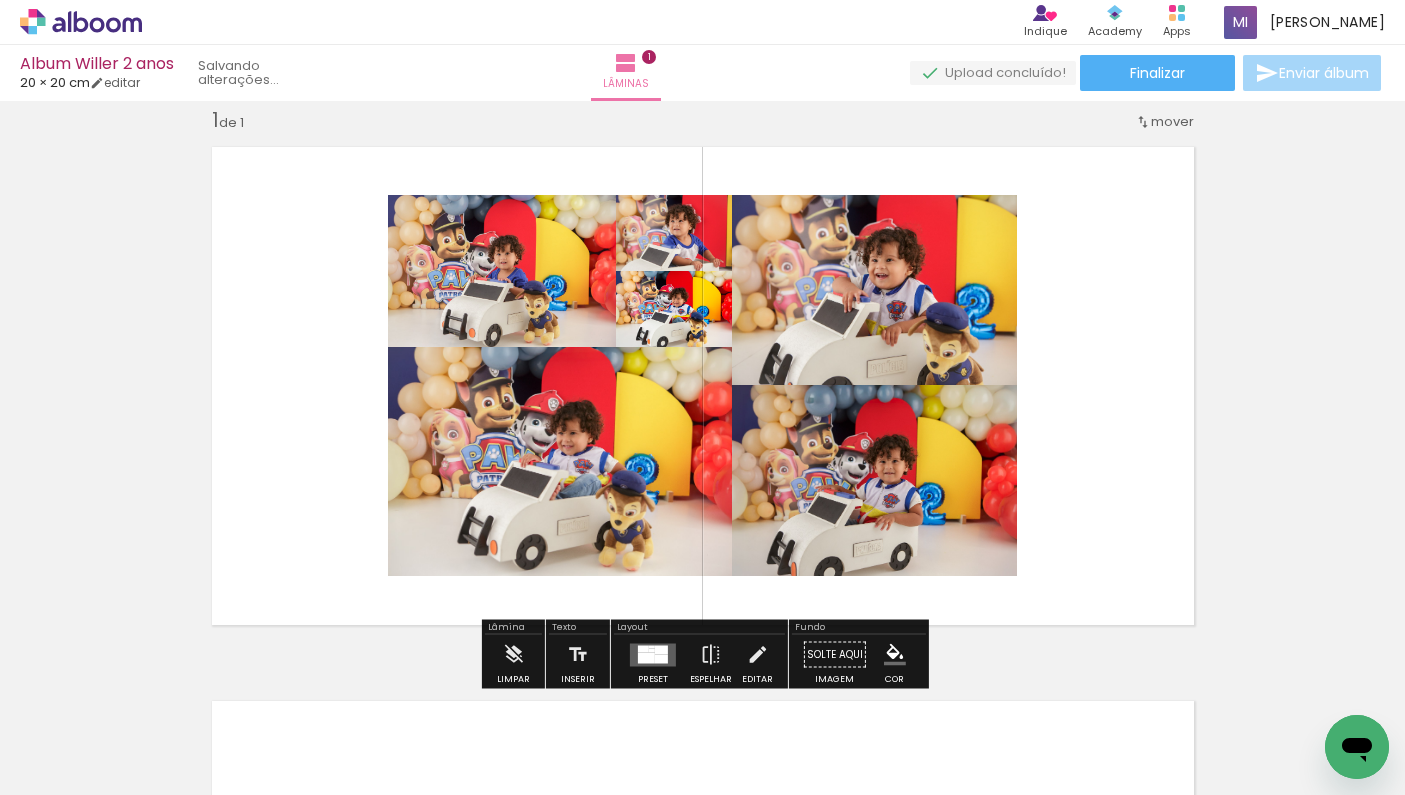 drag, startPoint x: 1293, startPoint y: 733, endPoint x: 1154, endPoint y: 554, distance: 226.63187 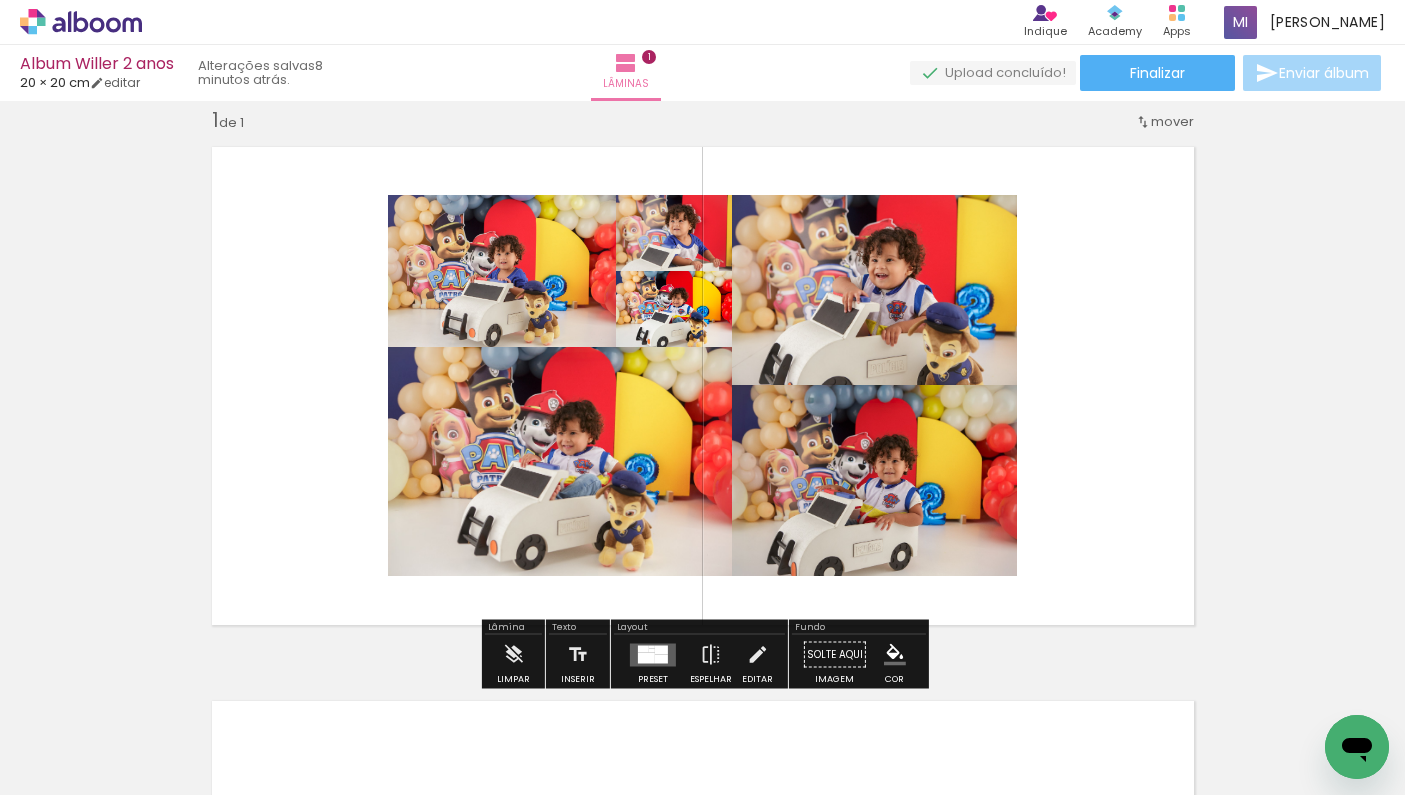 scroll, scrollTop: 0, scrollLeft: 10863, axis: horizontal 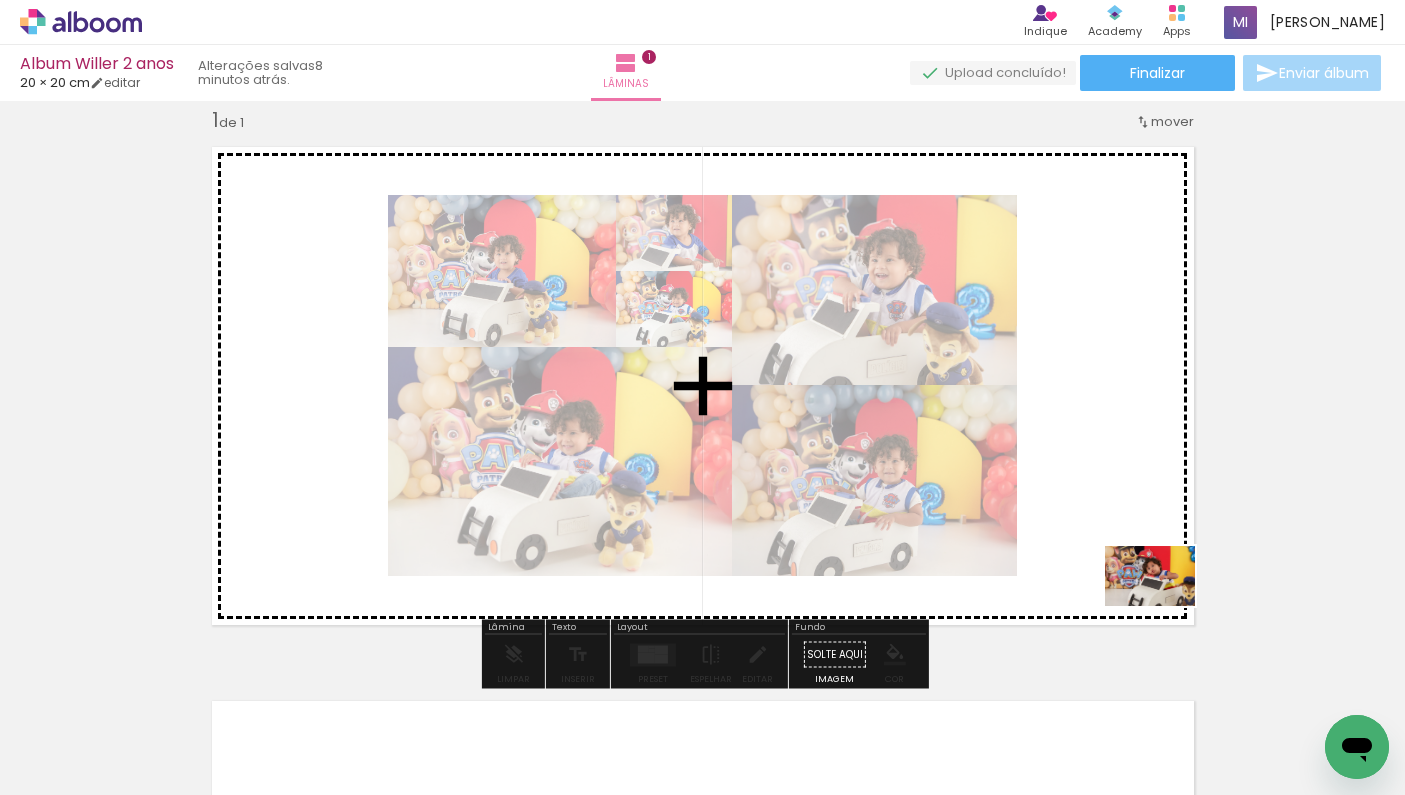 drag, startPoint x: 1244, startPoint y: 737, endPoint x: 1158, endPoint y: 593, distance: 167.72597 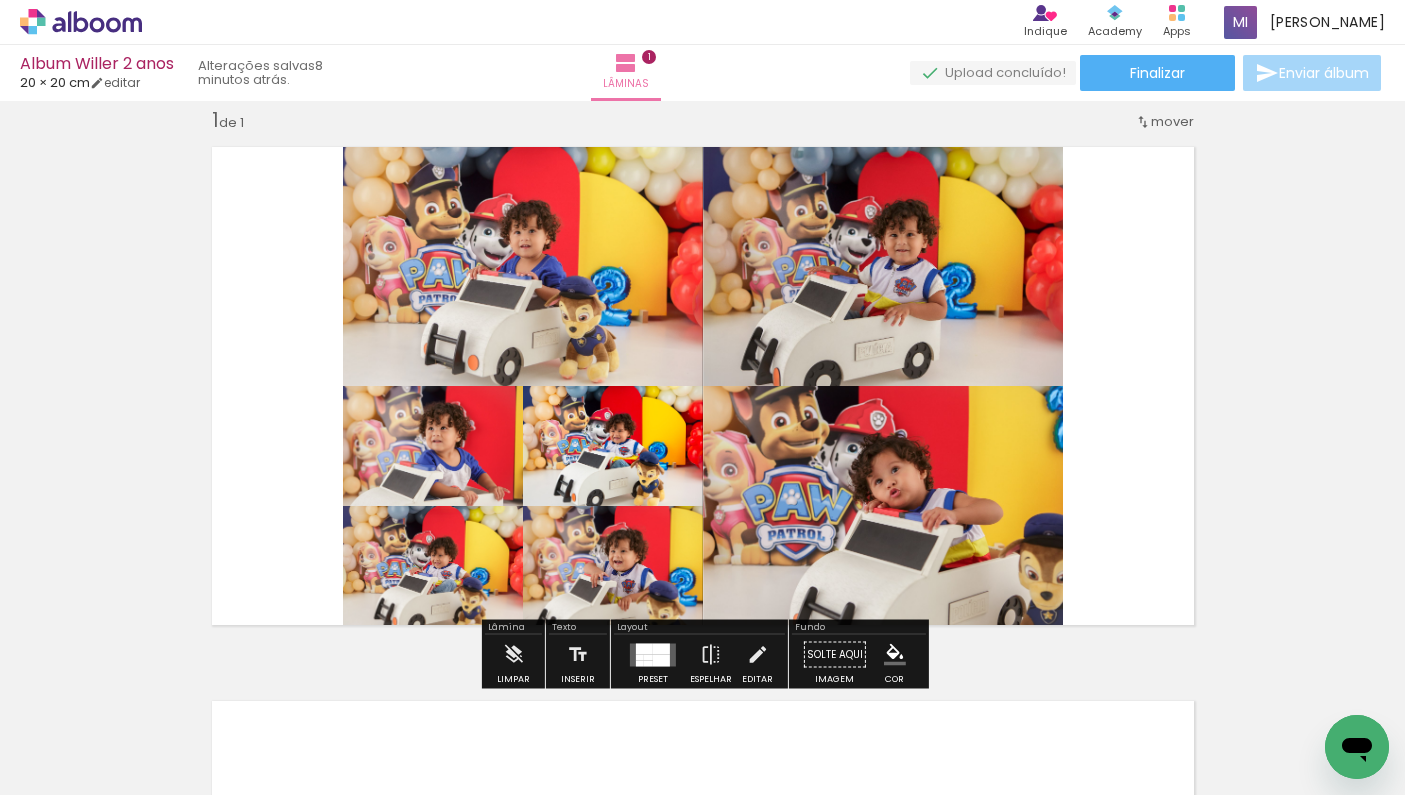 click at bounding box center (661, 660) 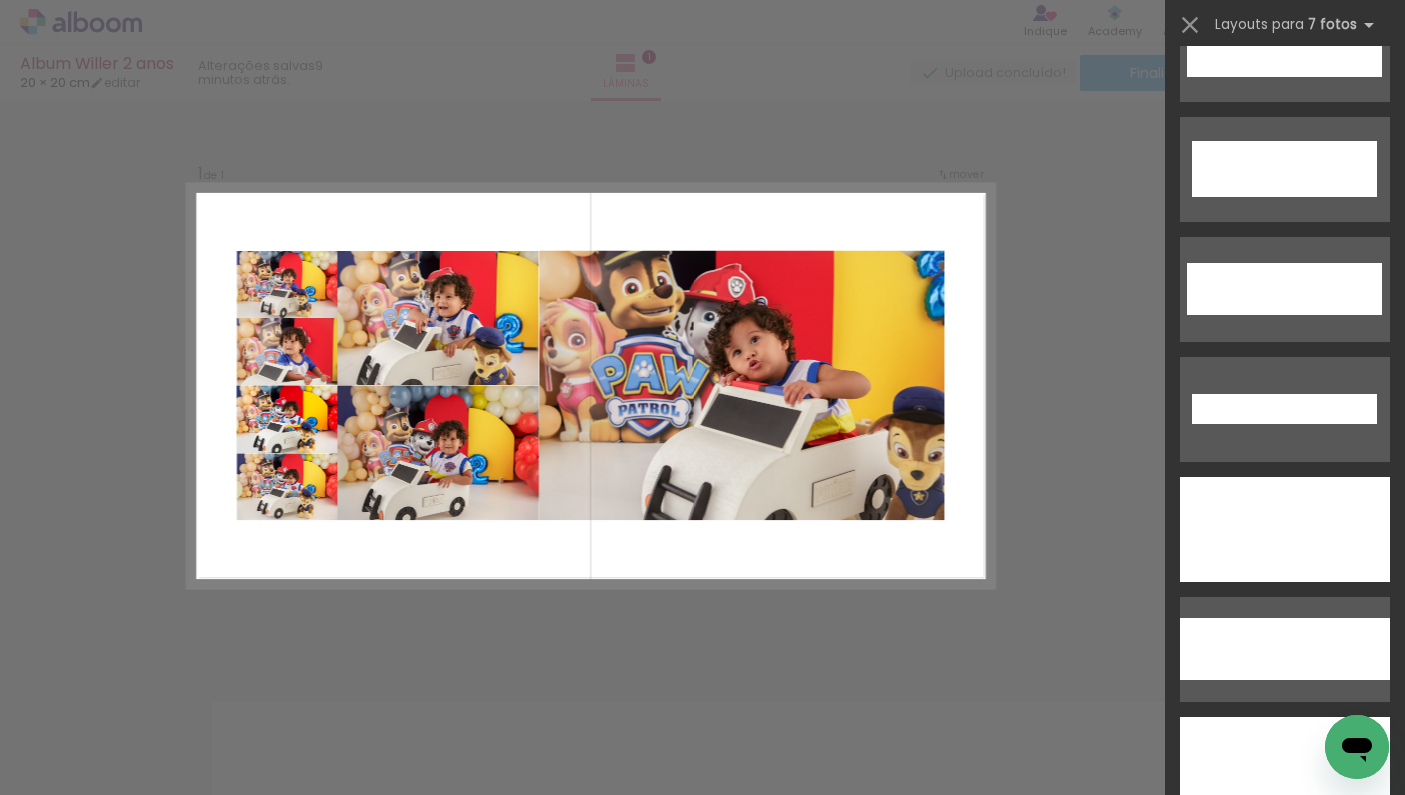 scroll, scrollTop: 2067, scrollLeft: 0, axis: vertical 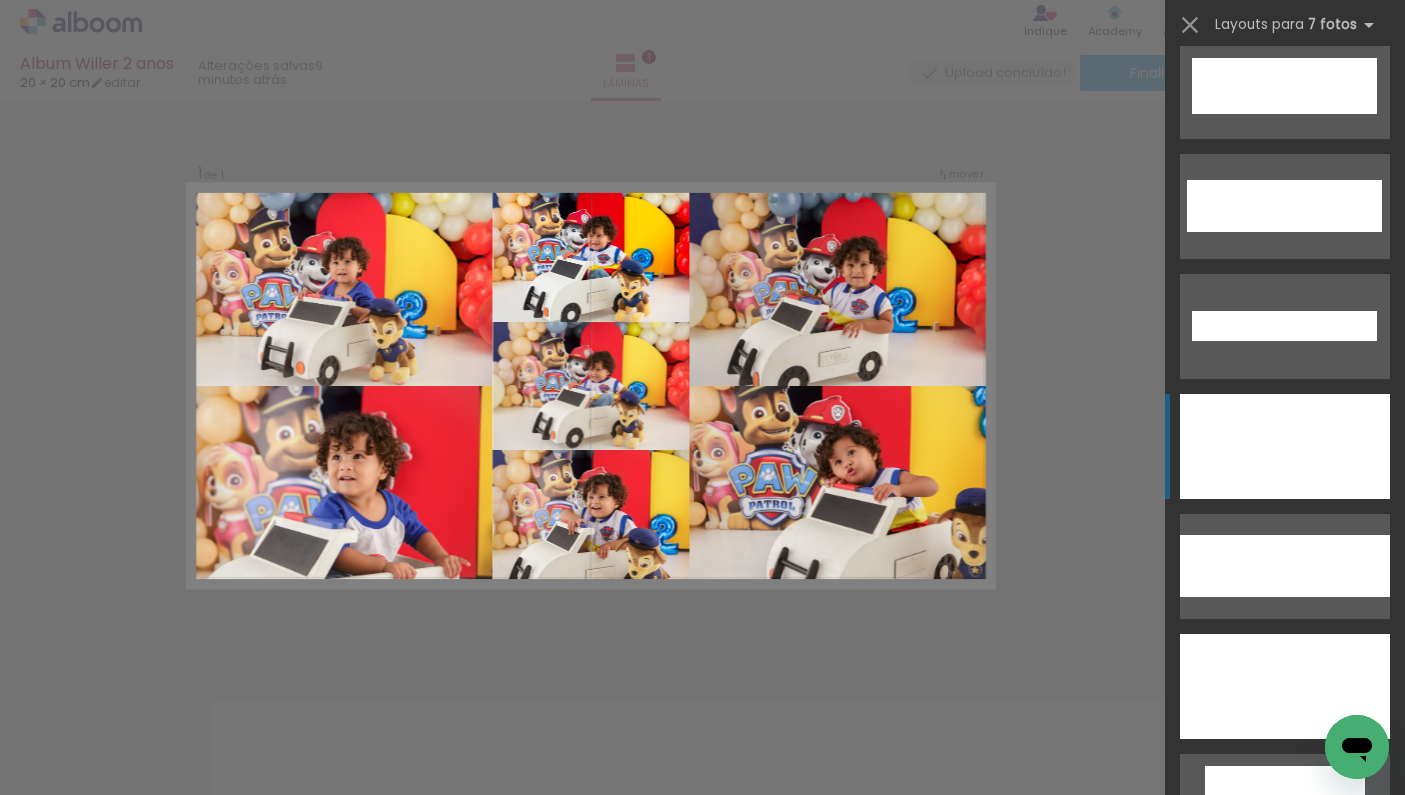 click at bounding box center [1284, 326] 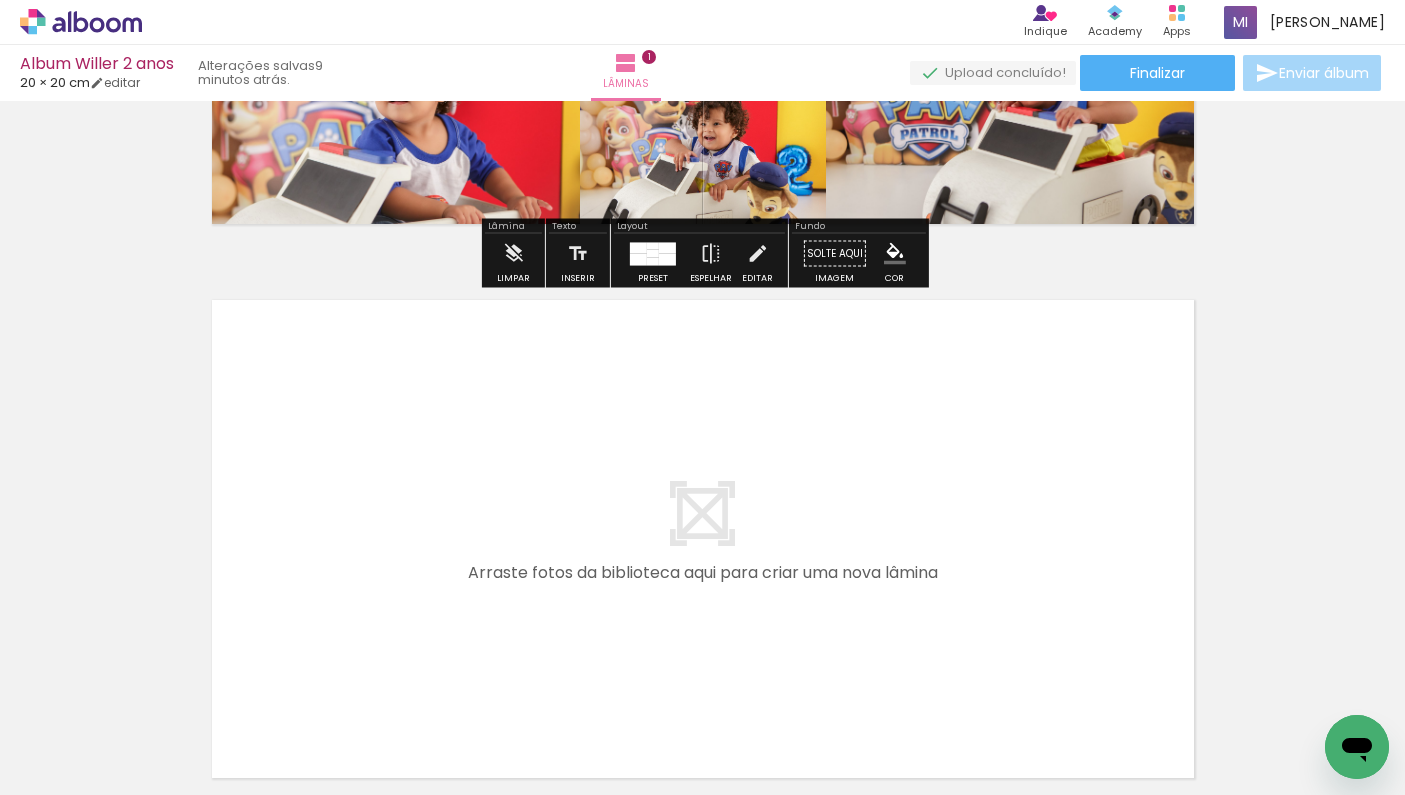 scroll, scrollTop: 447, scrollLeft: 0, axis: vertical 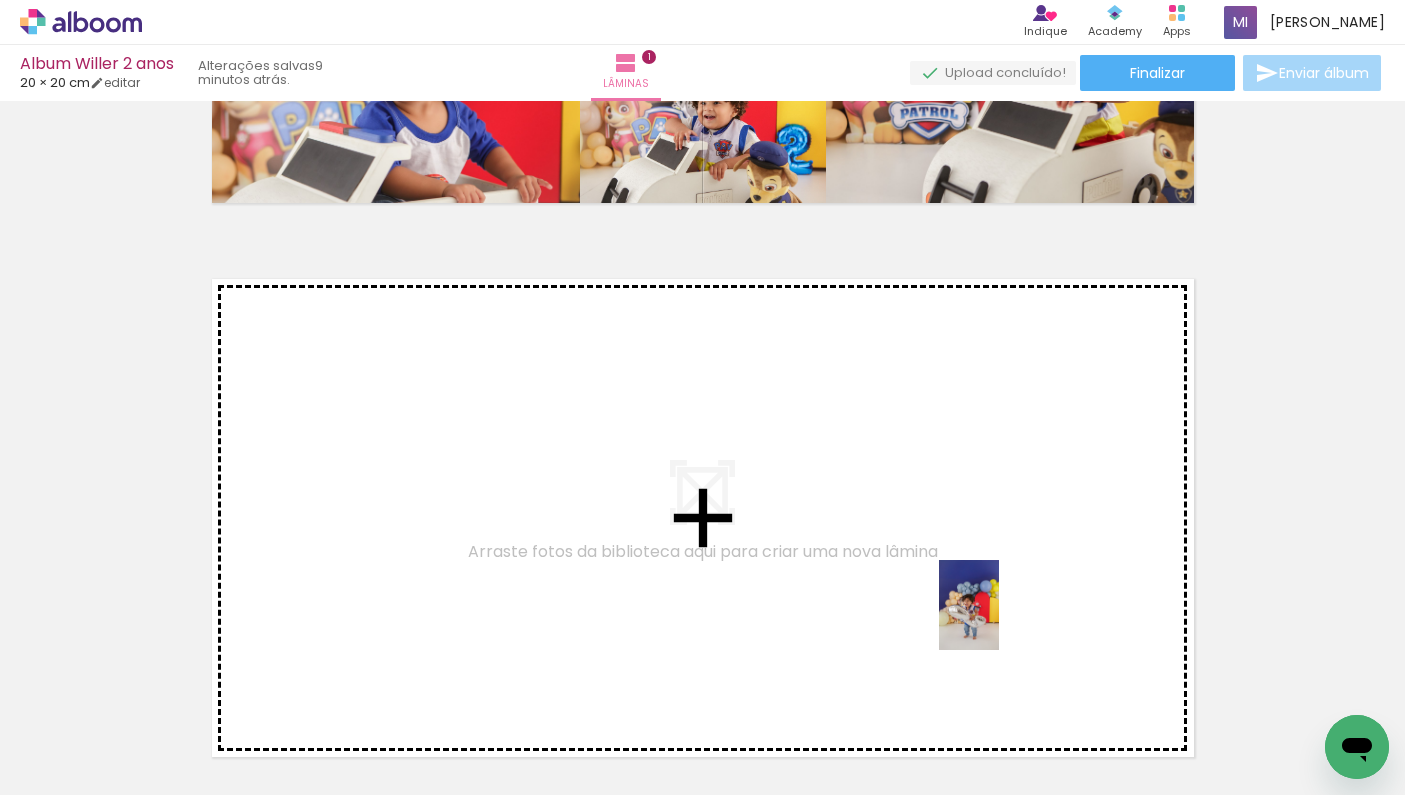 drag, startPoint x: 1127, startPoint y: 750, endPoint x: 842, endPoint y: 587, distance: 328.31998 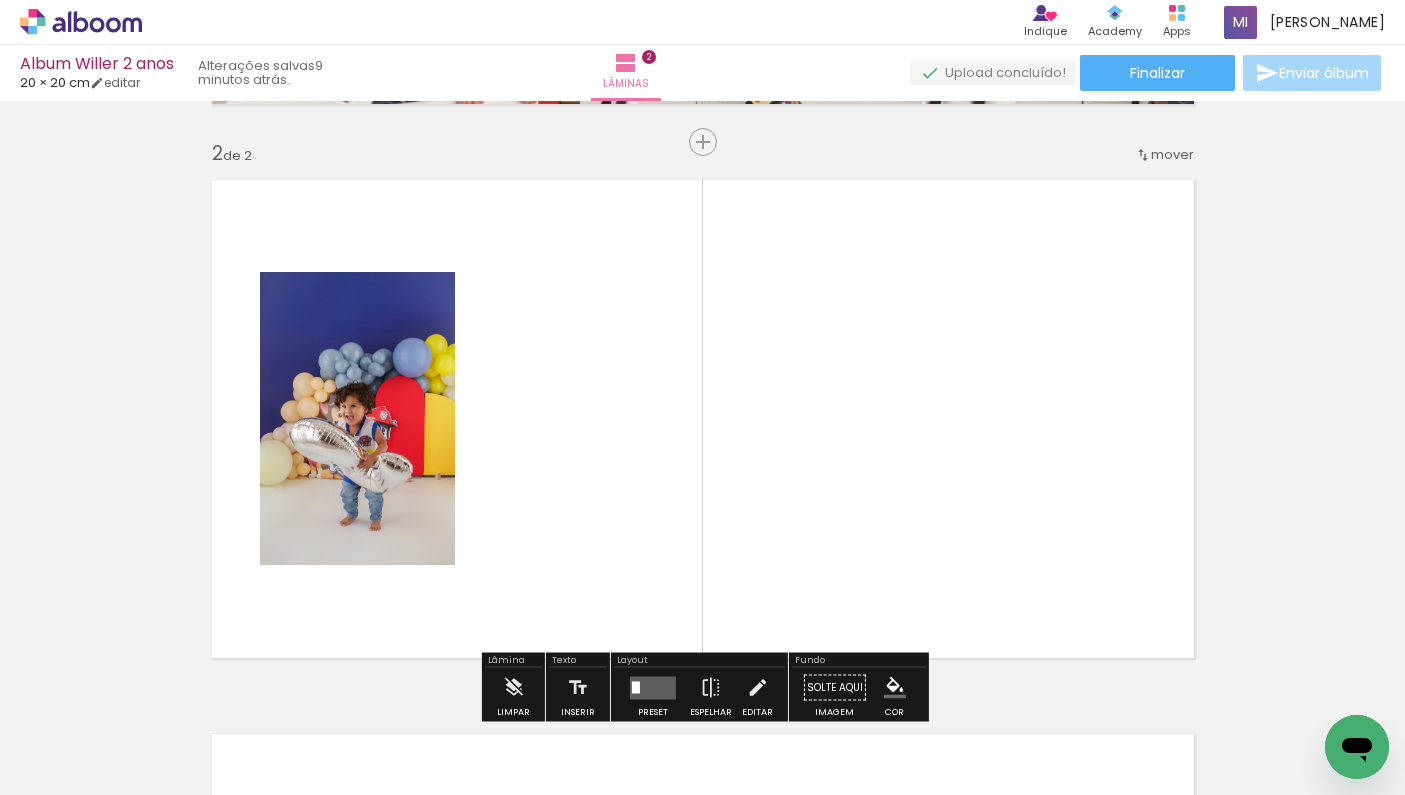 scroll, scrollTop: 579, scrollLeft: 0, axis: vertical 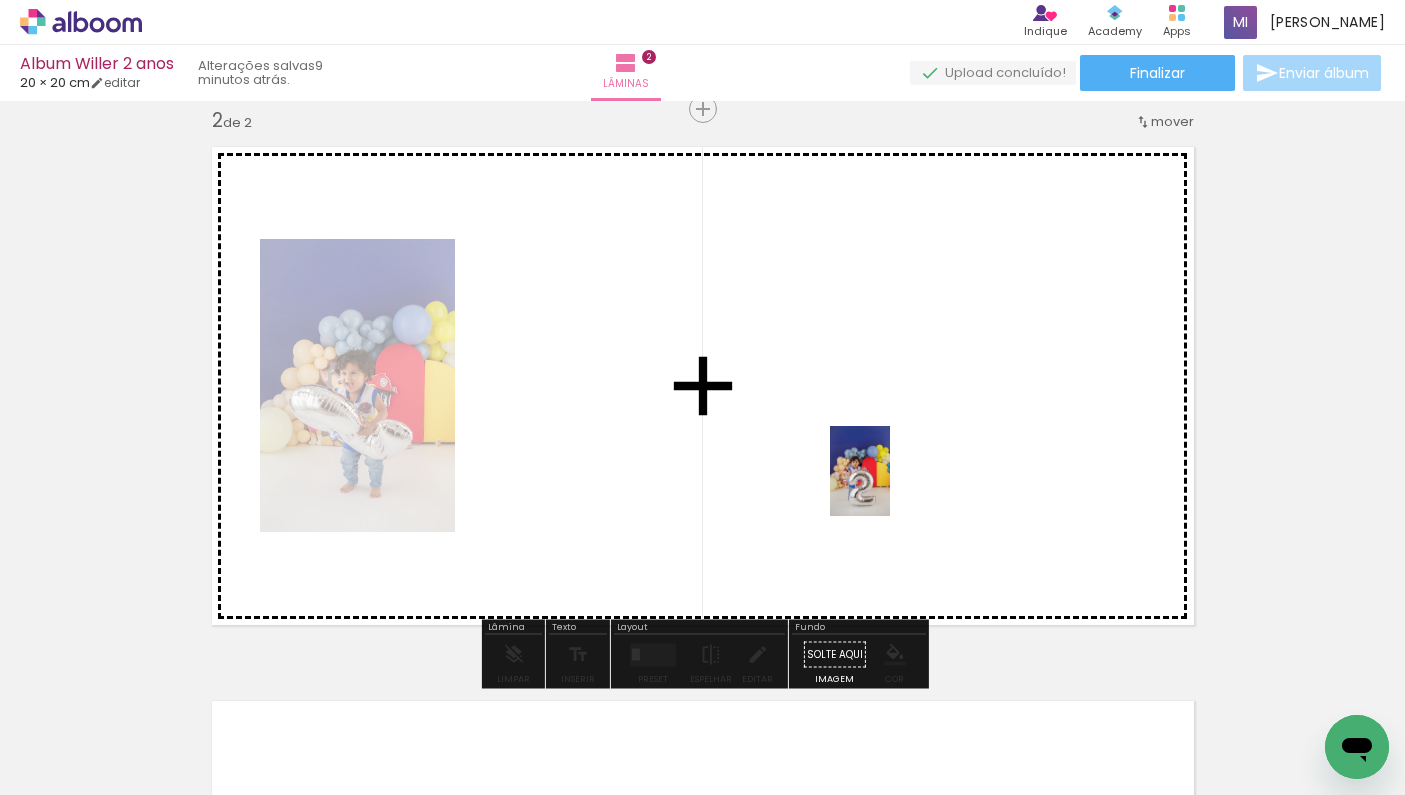 drag, startPoint x: 1238, startPoint y: 725, endPoint x: 687, endPoint y: 466, distance: 608.8366 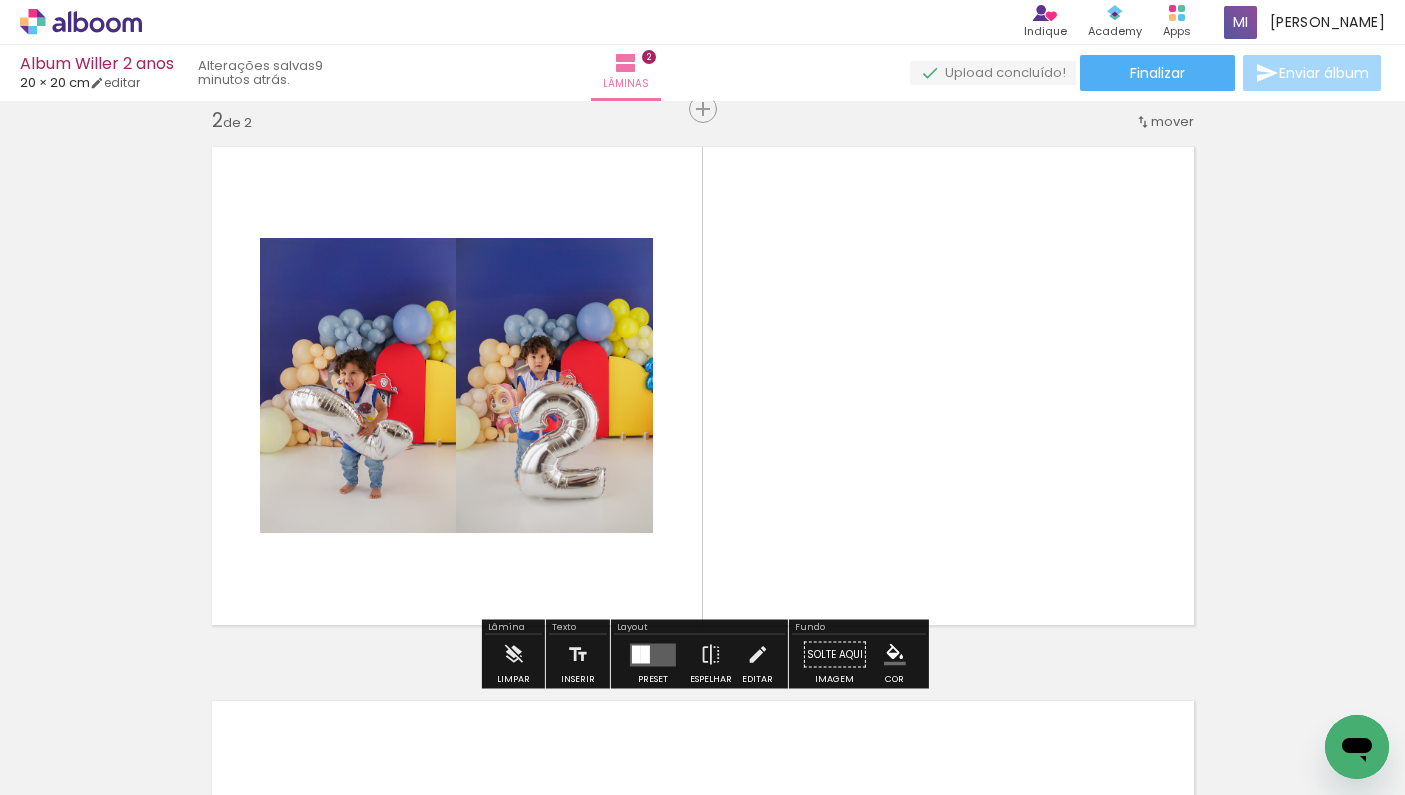 scroll, scrollTop: 0, scrollLeft: 11247, axis: horizontal 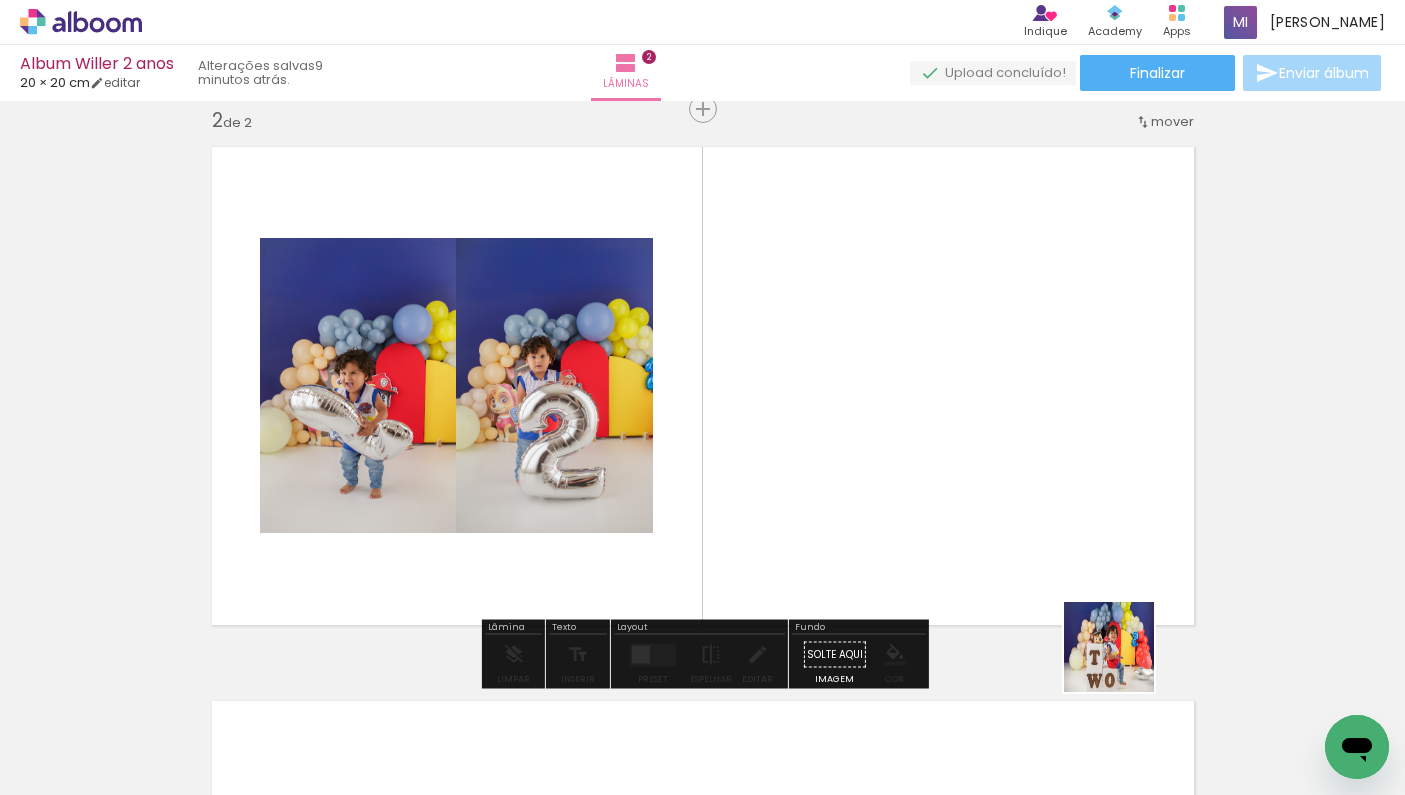 drag, startPoint x: 1145, startPoint y: 748, endPoint x: 1104, endPoint y: 538, distance: 213.96495 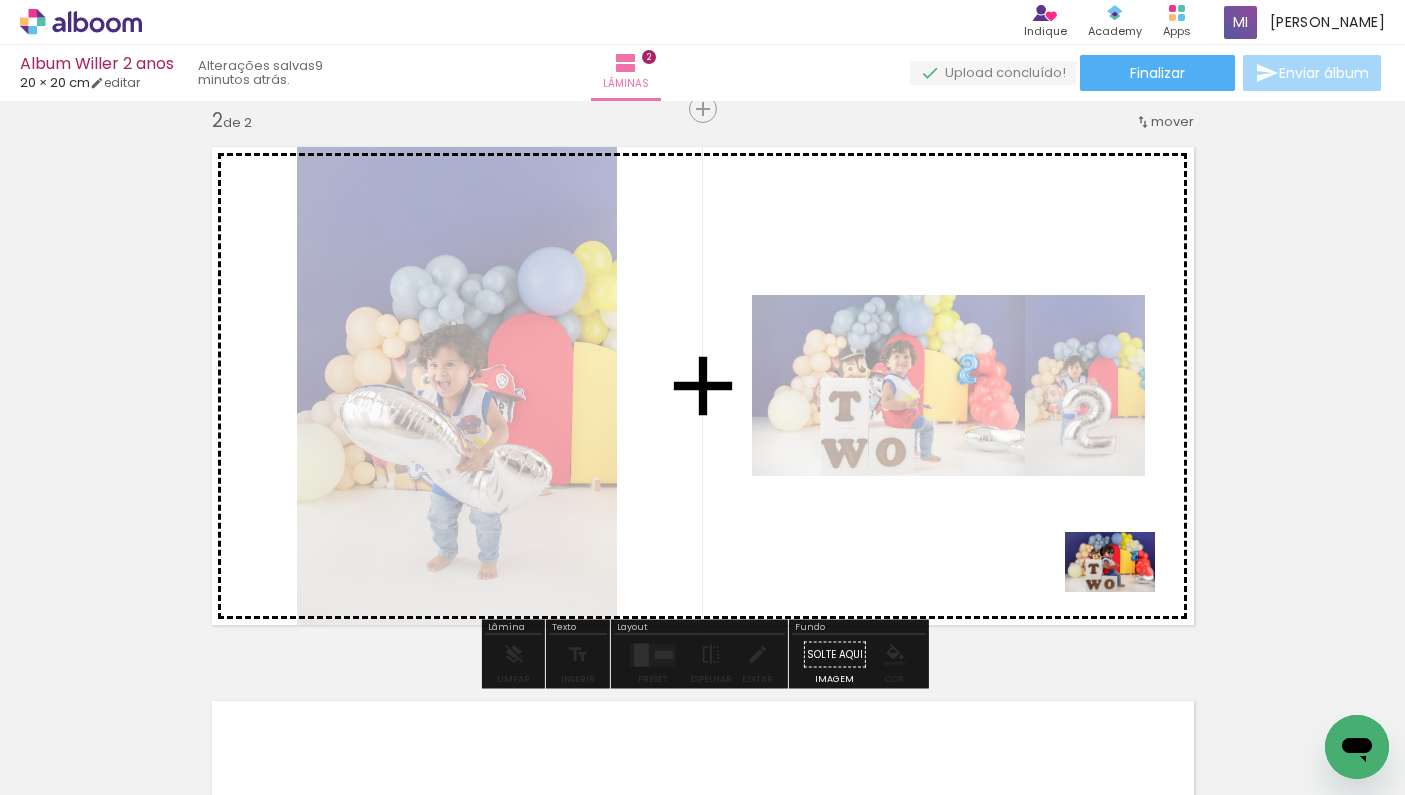 drag, startPoint x: 1286, startPoint y: 721, endPoint x: 1125, endPoint y: 591, distance: 206.93236 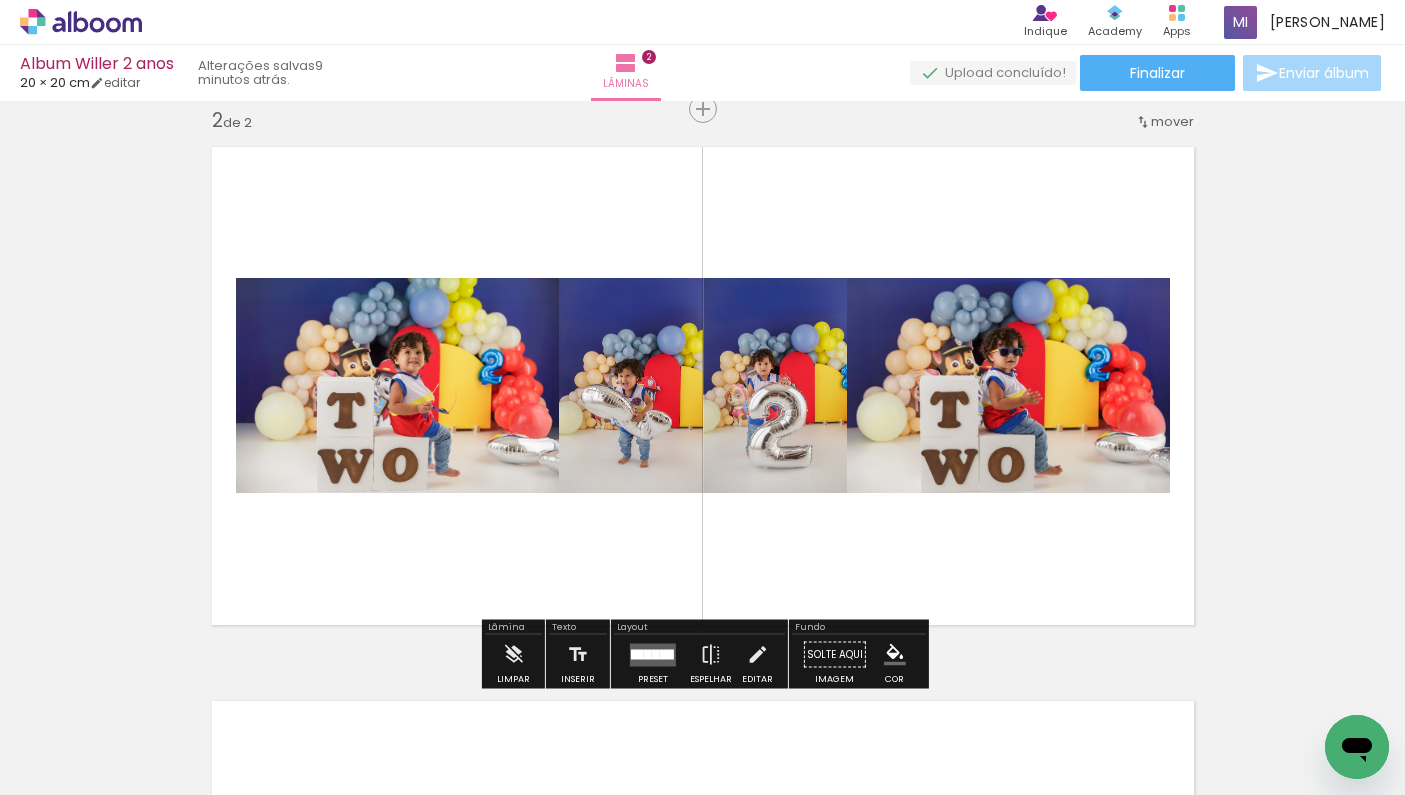 scroll, scrollTop: 0, scrollLeft: 0, axis: both 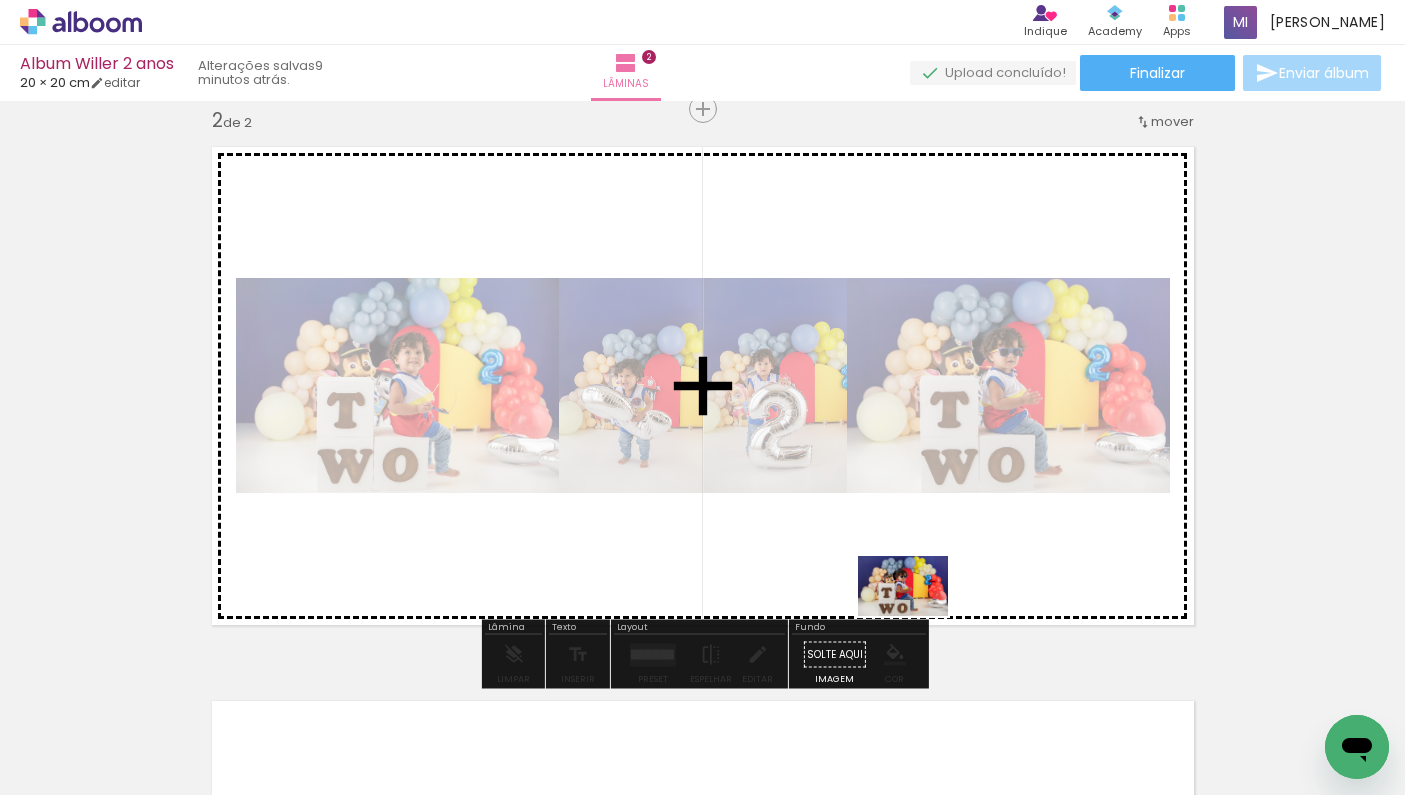 drag, startPoint x: 936, startPoint y: 748, endPoint x: 909, endPoint y: 534, distance: 215.69655 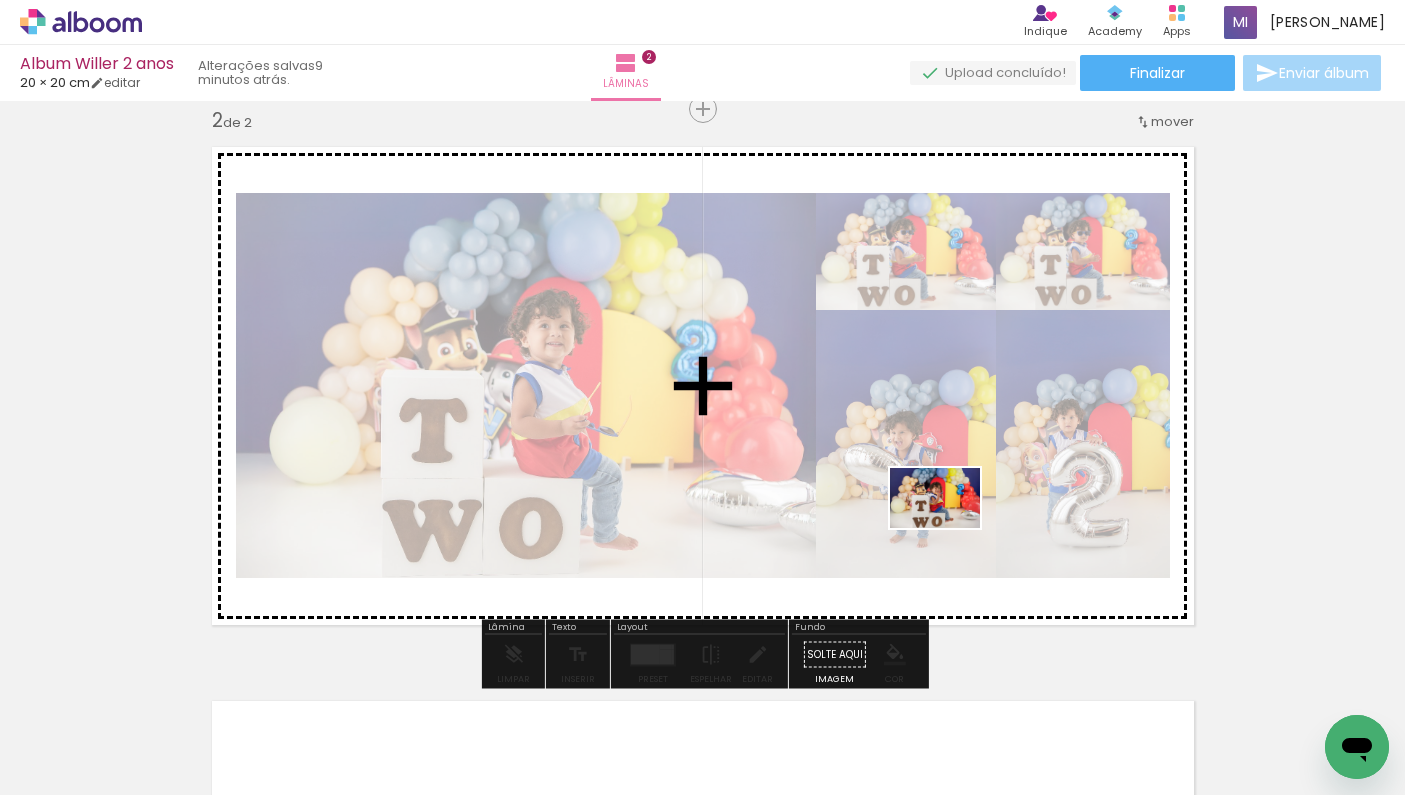 drag, startPoint x: 1027, startPoint y: 745, endPoint x: 948, endPoint y: 528, distance: 230.93289 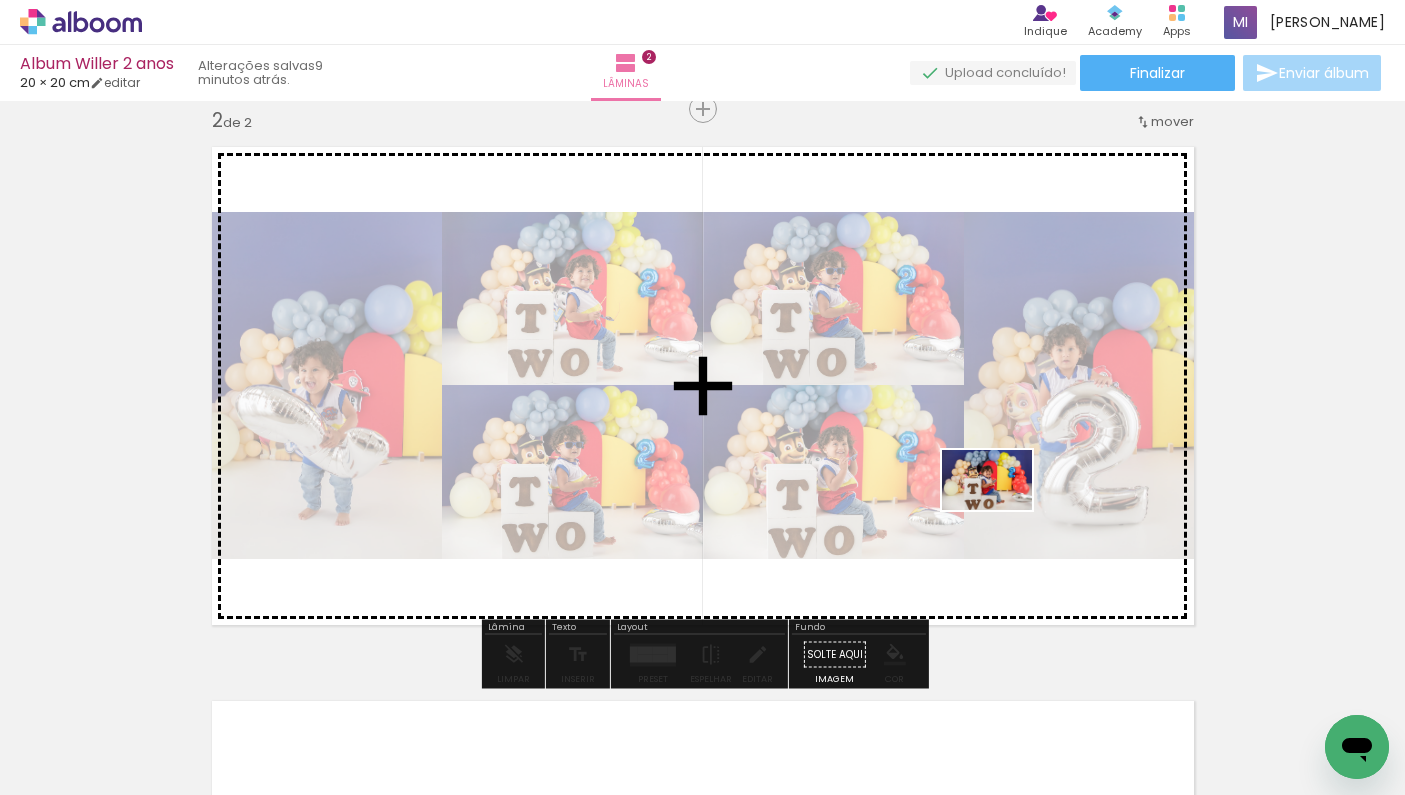 drag, startPoint x: 1119, startPoint y: 719, endPoint x: 1002, endPoint y: 510, distance: 239.52036 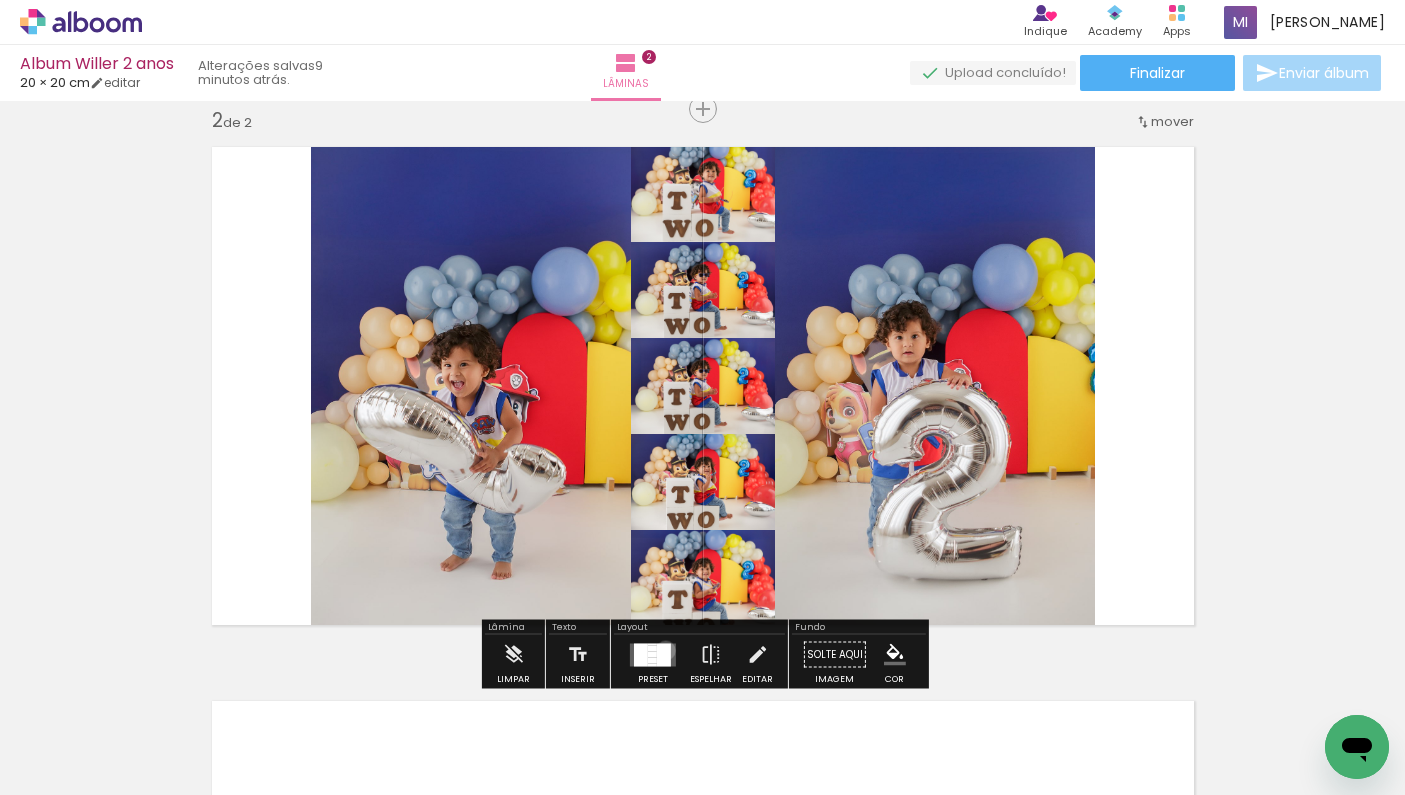 click at bounding box center [664, 654] 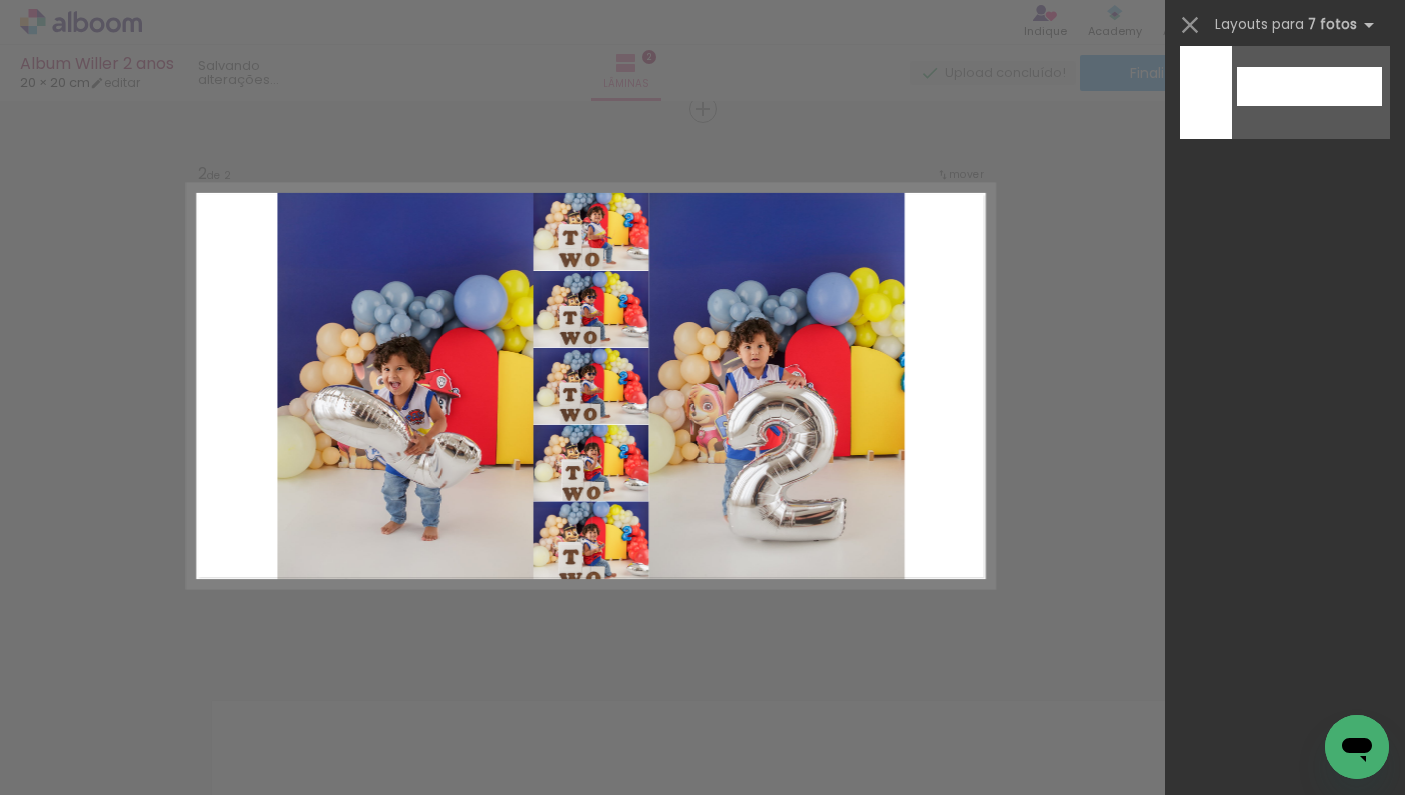 scroll, scrollTop: 0, scrollLeft: 0, axis: both 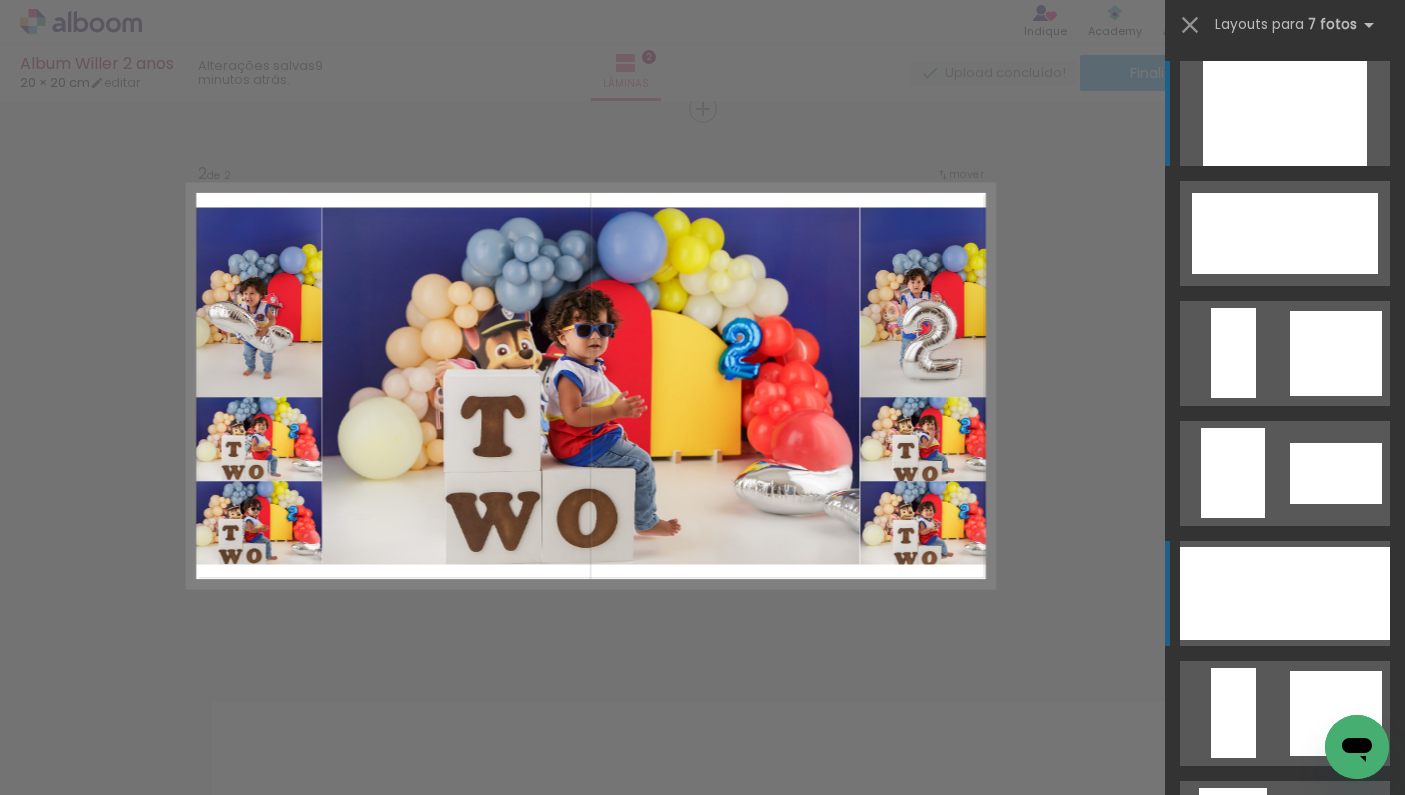 click at bounding box center (1285, 233) 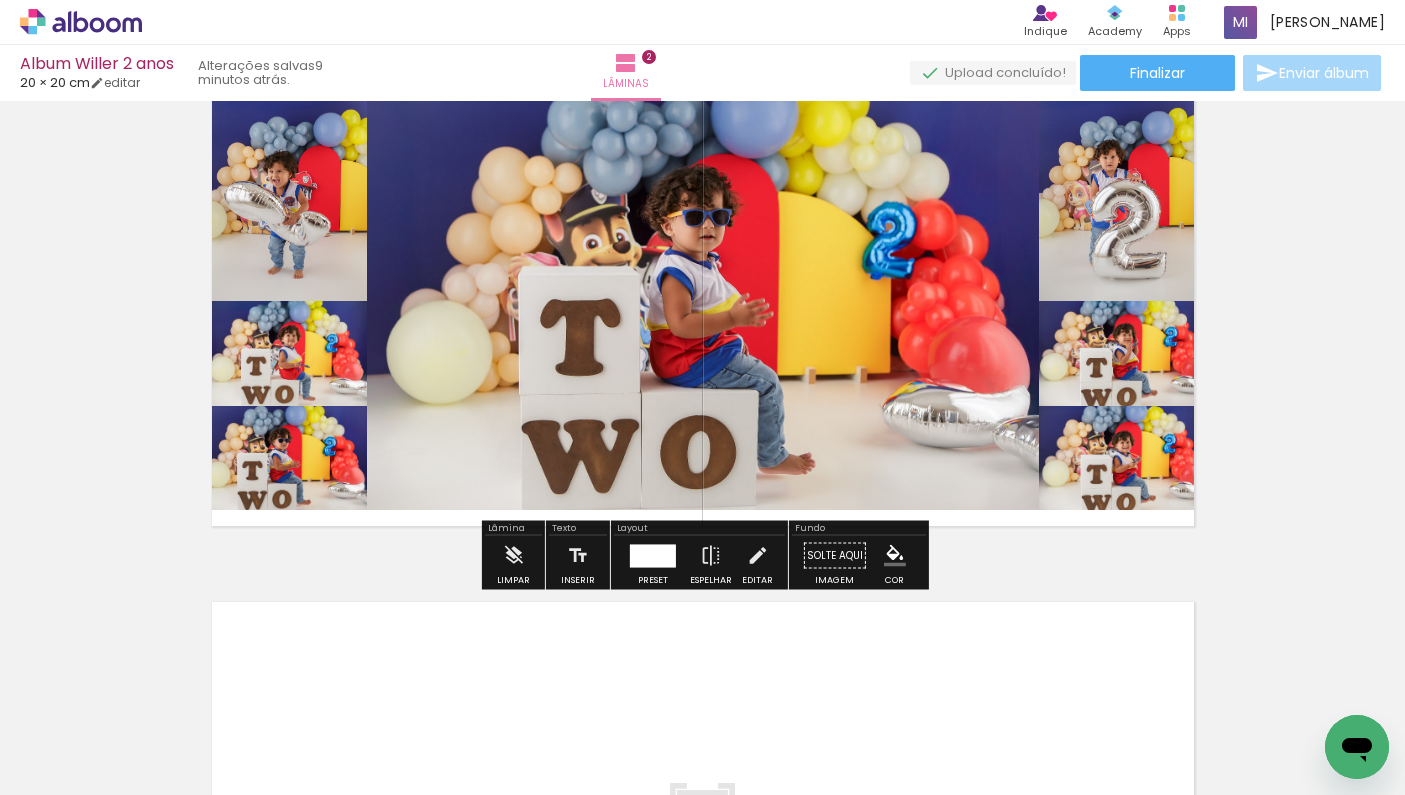 scroll, scrollTop: 730, scrollLeft: 0, axis: vertical 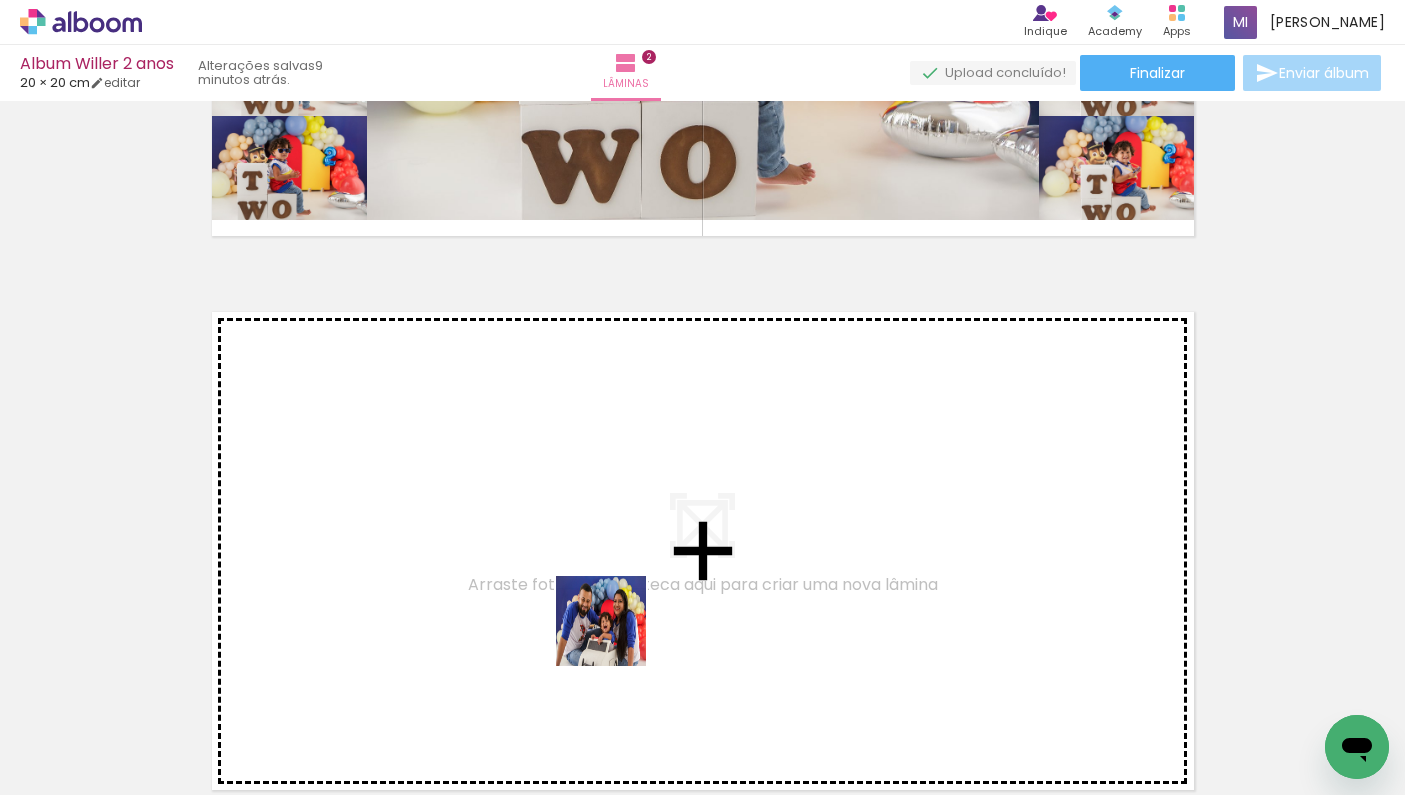 drag, startPoint x: 635, startPoint y: 724, endPoint x: 616, endPoint y: 559, distance: 166.09033 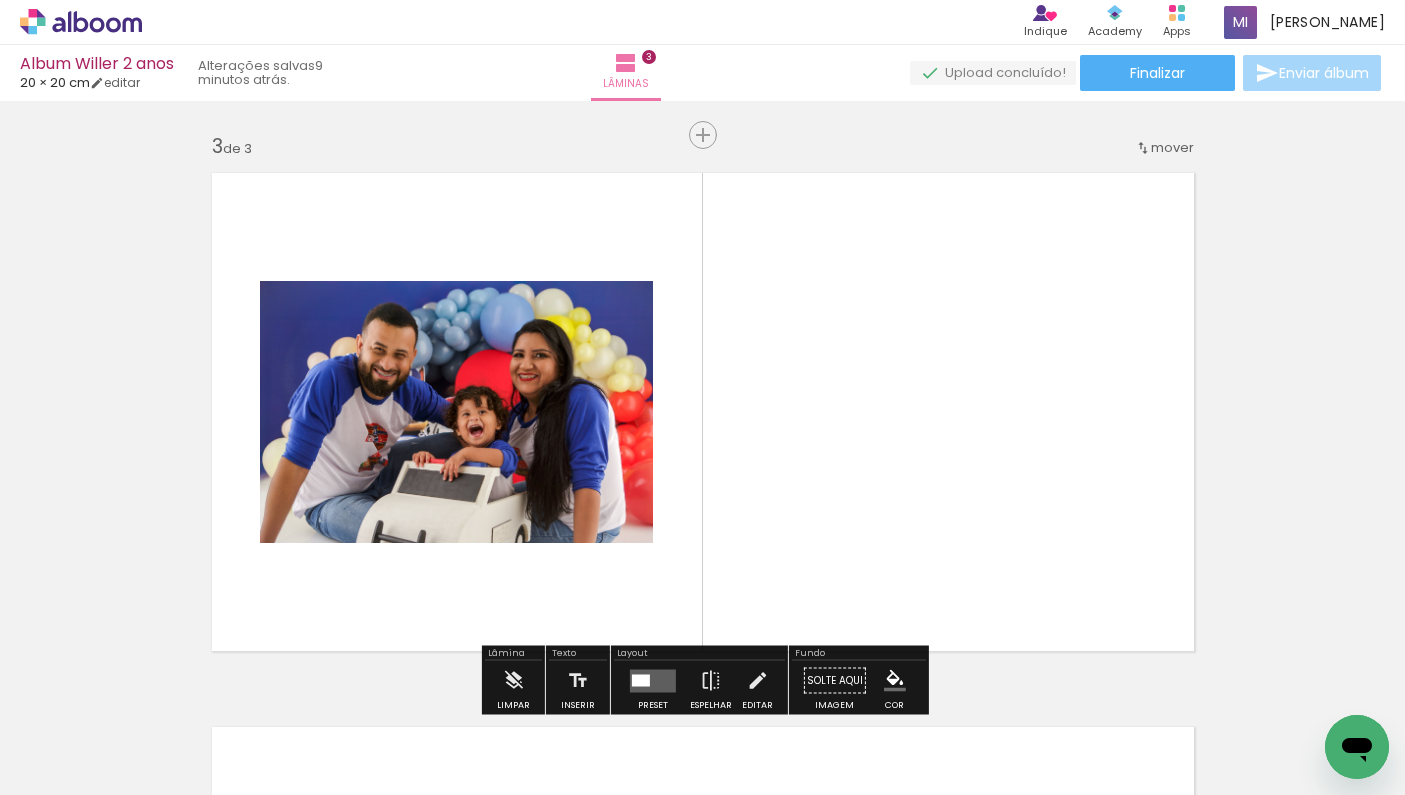 scroll, scrollTop: 1133, scrollLeft: 0, axis: vertical 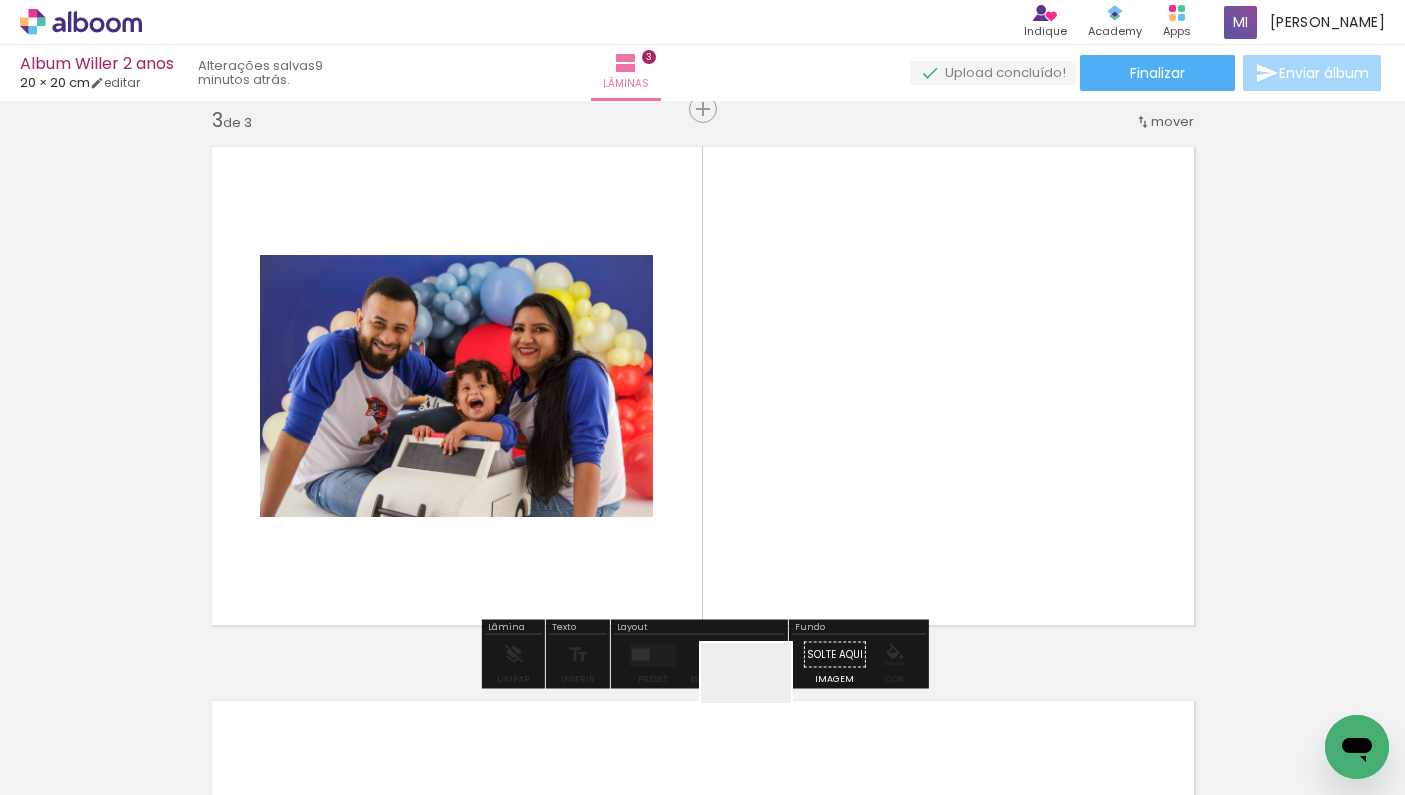 drag, startPoint x: 761, startPoint y: 714, endPoint x: 755, endPoint y: 490, distance: 224.08034 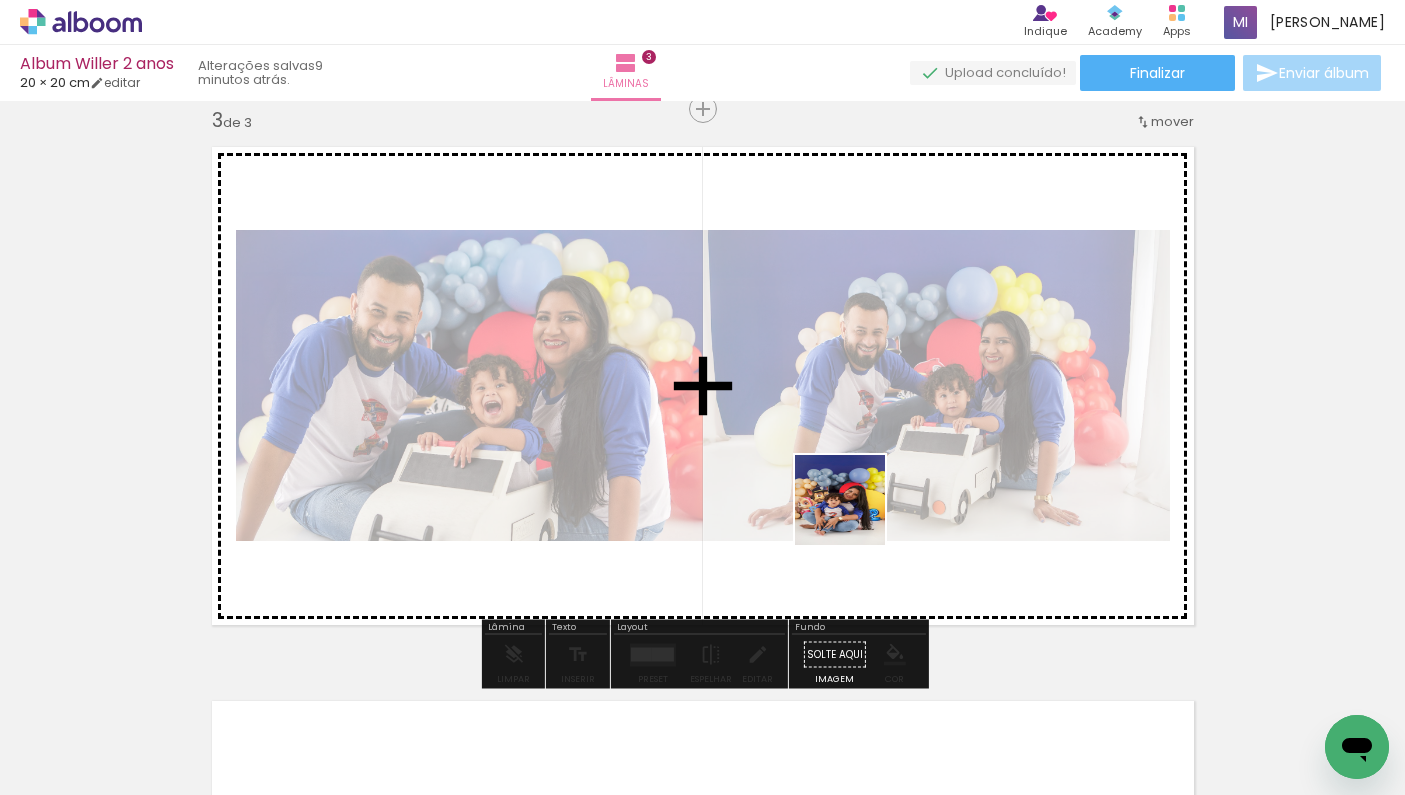 drag, startPoint x: 839, startPoint y: 701, endPoint x: 855, endPoint y: 515, distance: 186.6869 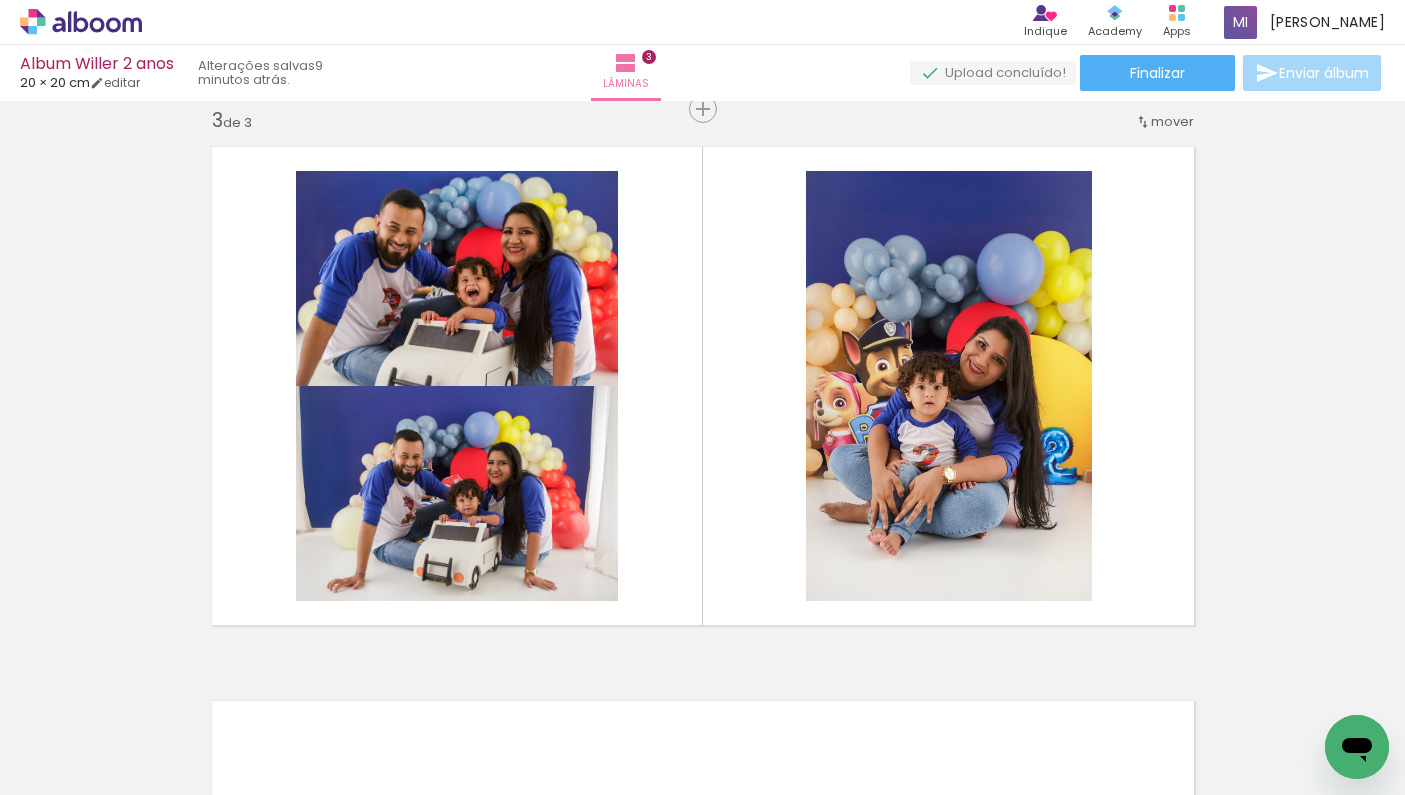 scroll, scrollTop: 0, scrollLeft: 13082, axis: horizontal 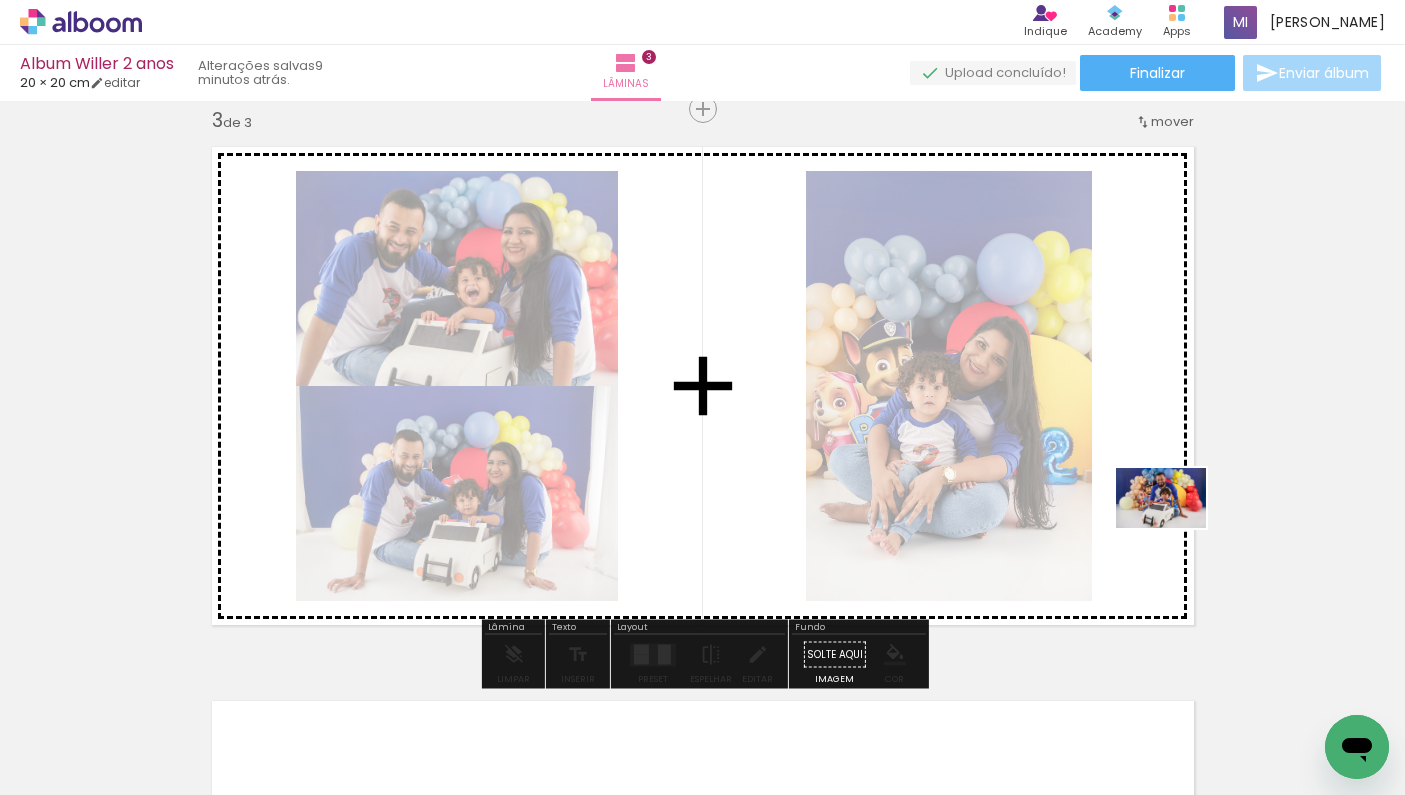 drag, startPoint x: 1314, startPoint y: 703, endPoint x: 1176, endPoint y: 528, distance: 222.86543 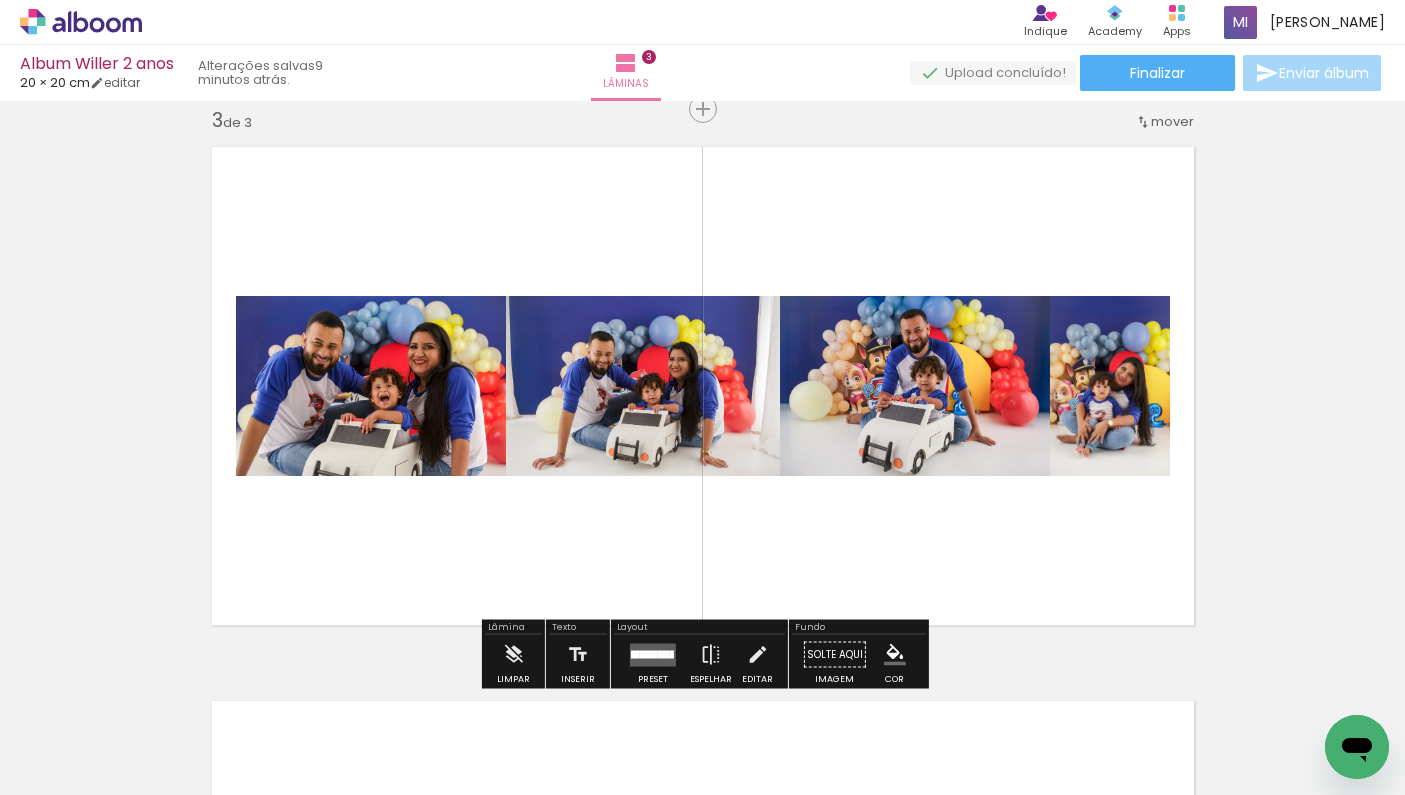 click at bounding box center (672, 654) 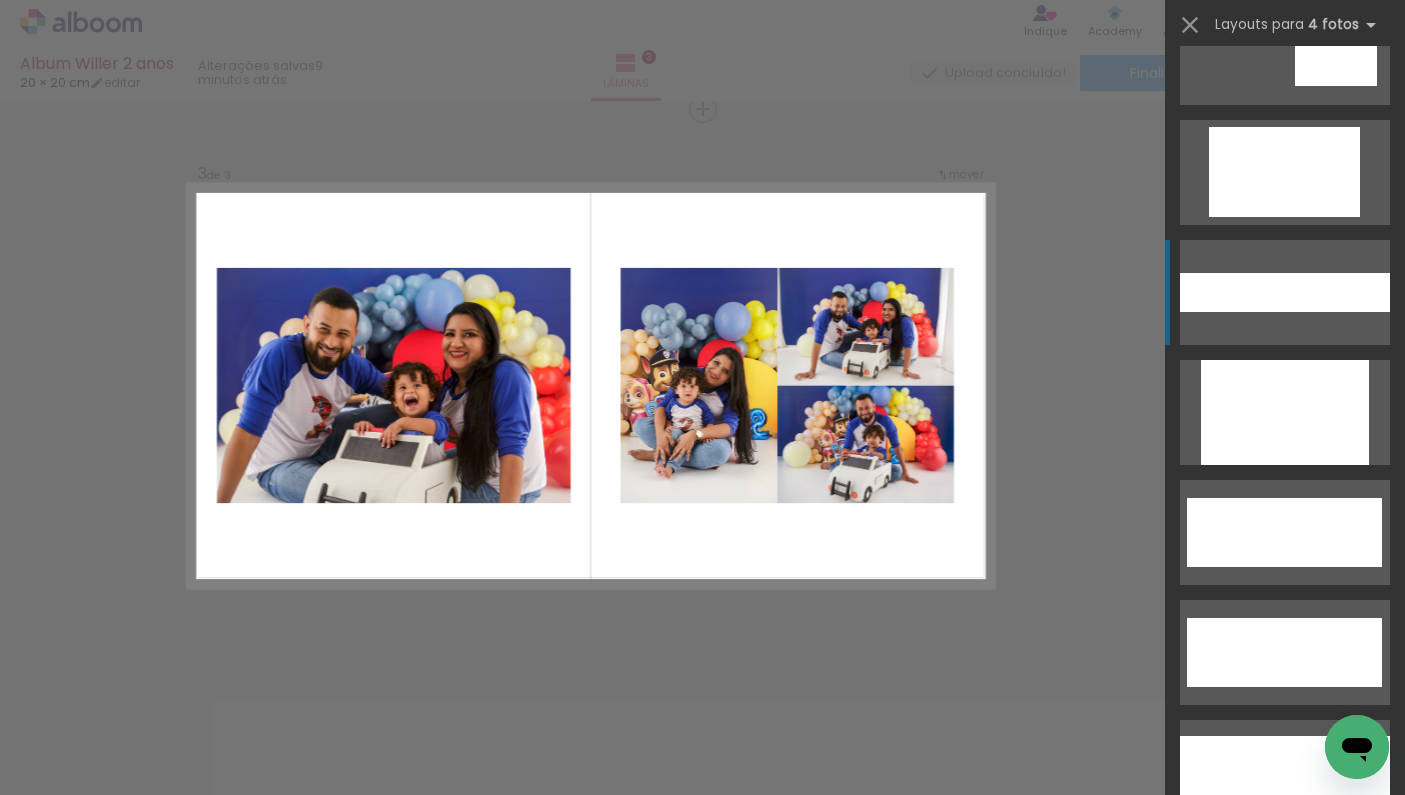 scroll, scrollTop: 4528, scrollLeft: 0, axis: vertical 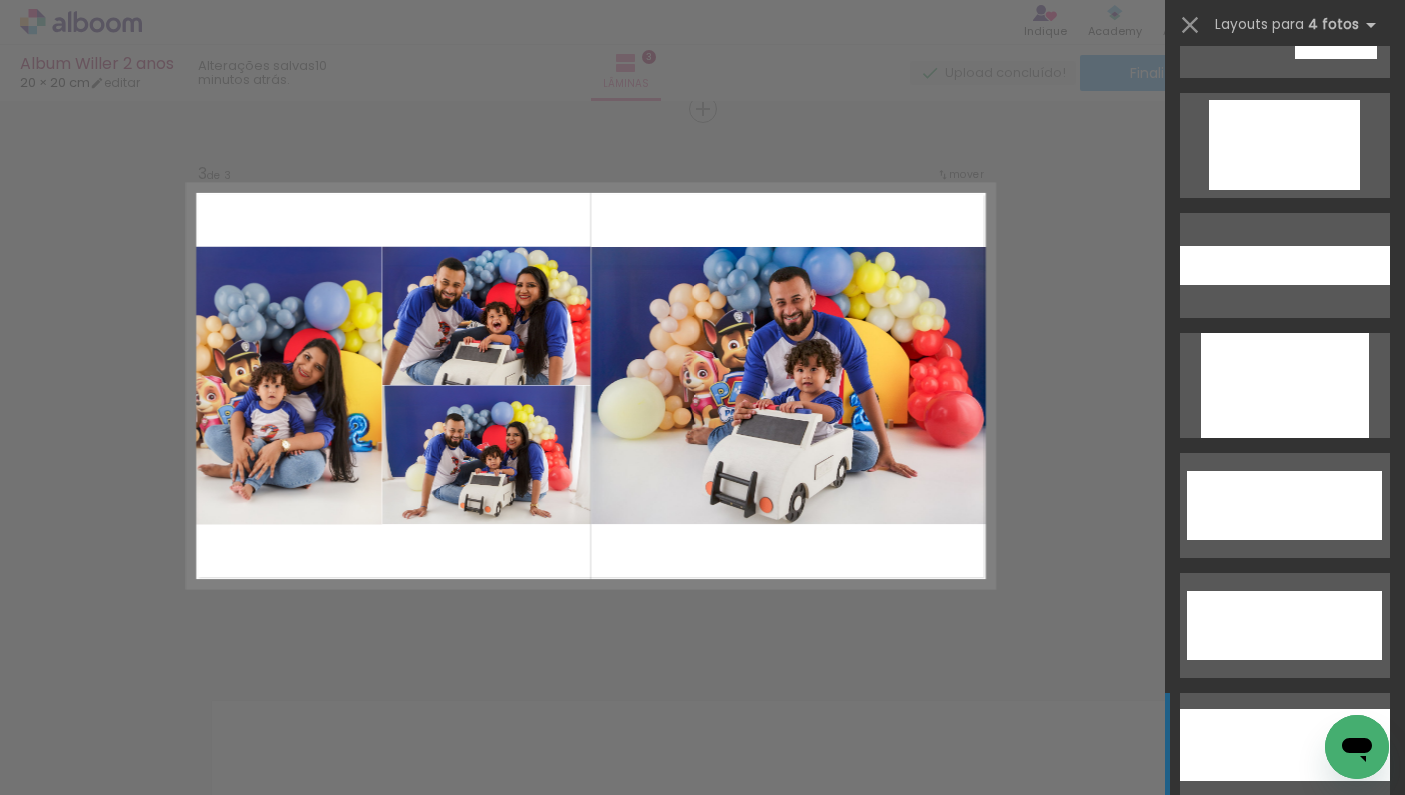 click at bounding box center (1251, 403) 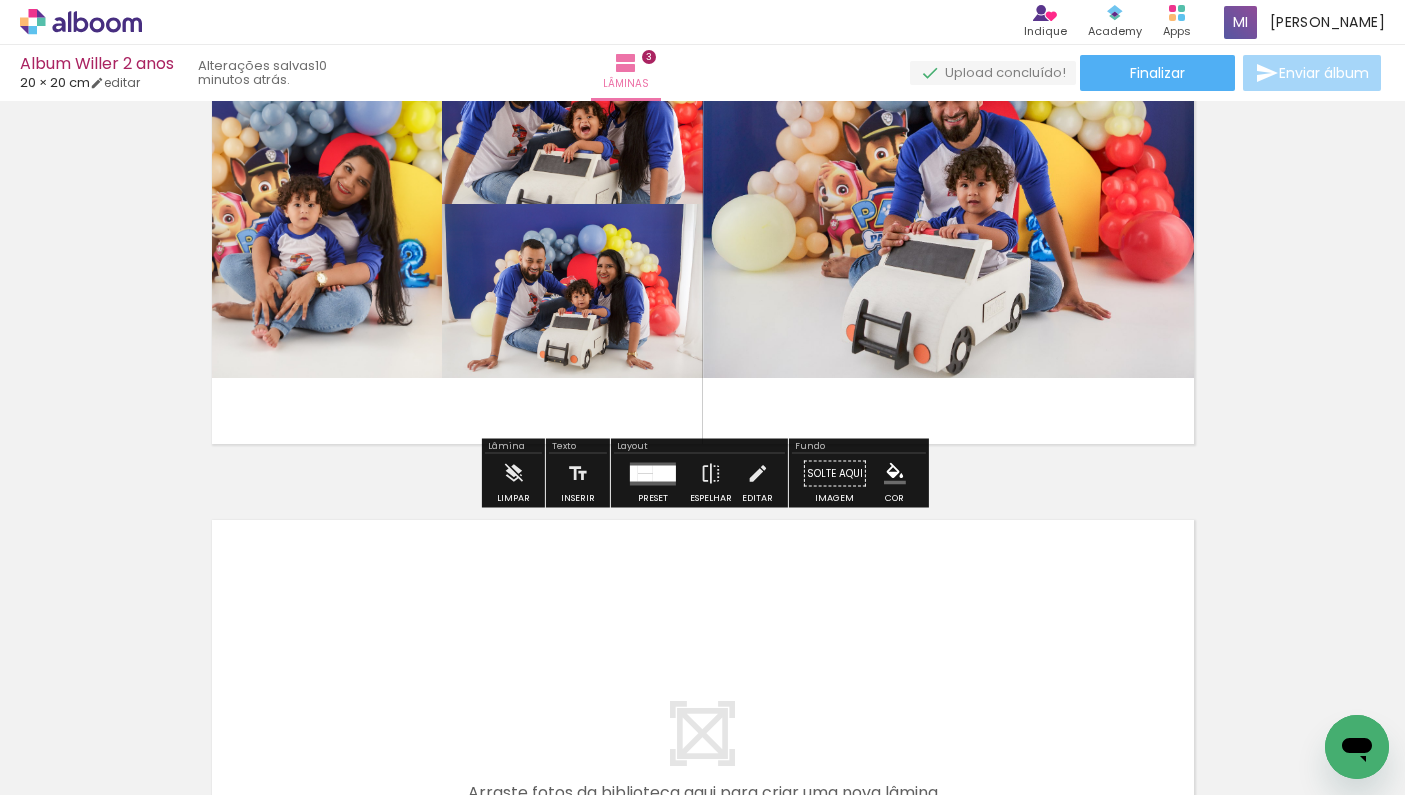 scroll, scrollTop: 1333, scrollLeft: 0, axis: vertical 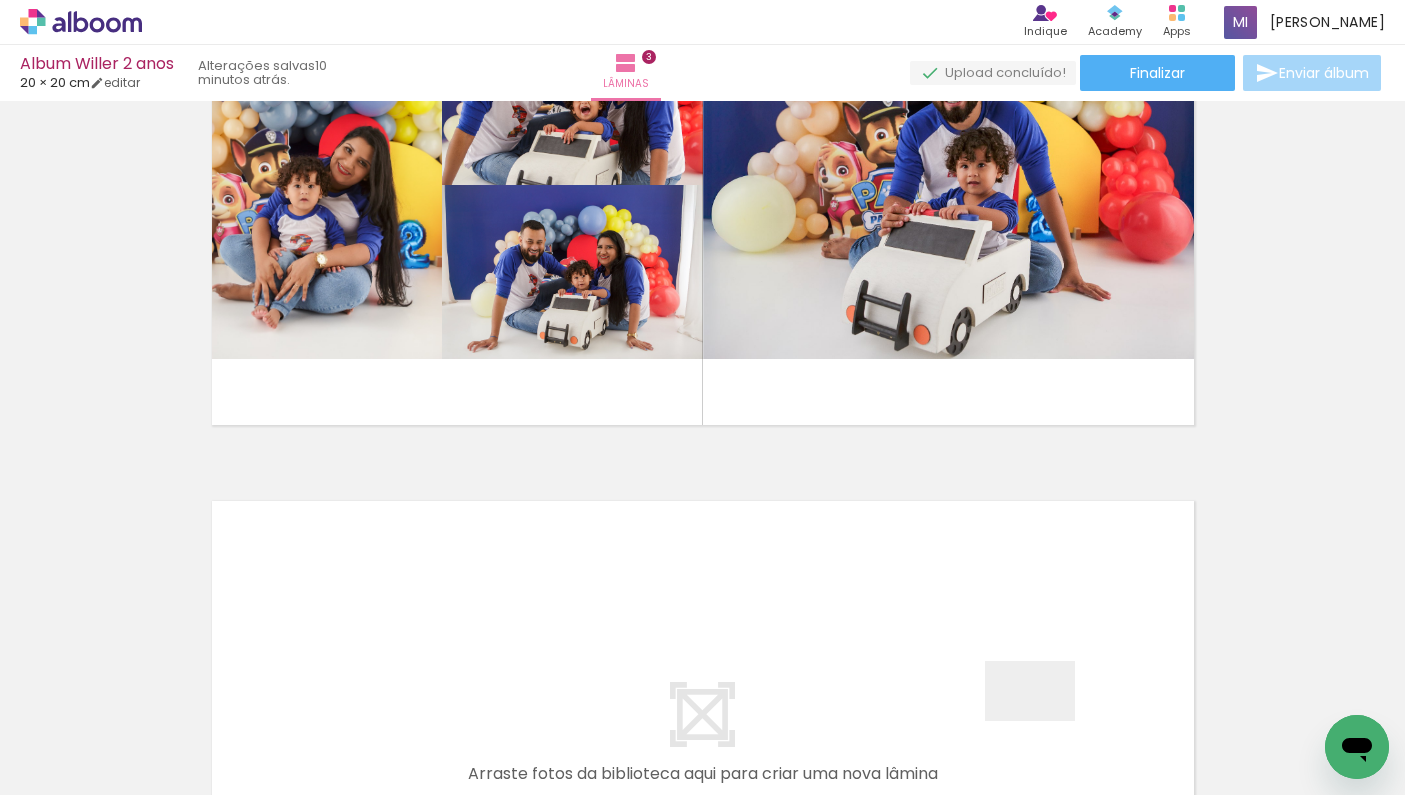 click at bounding box center [702, 397] 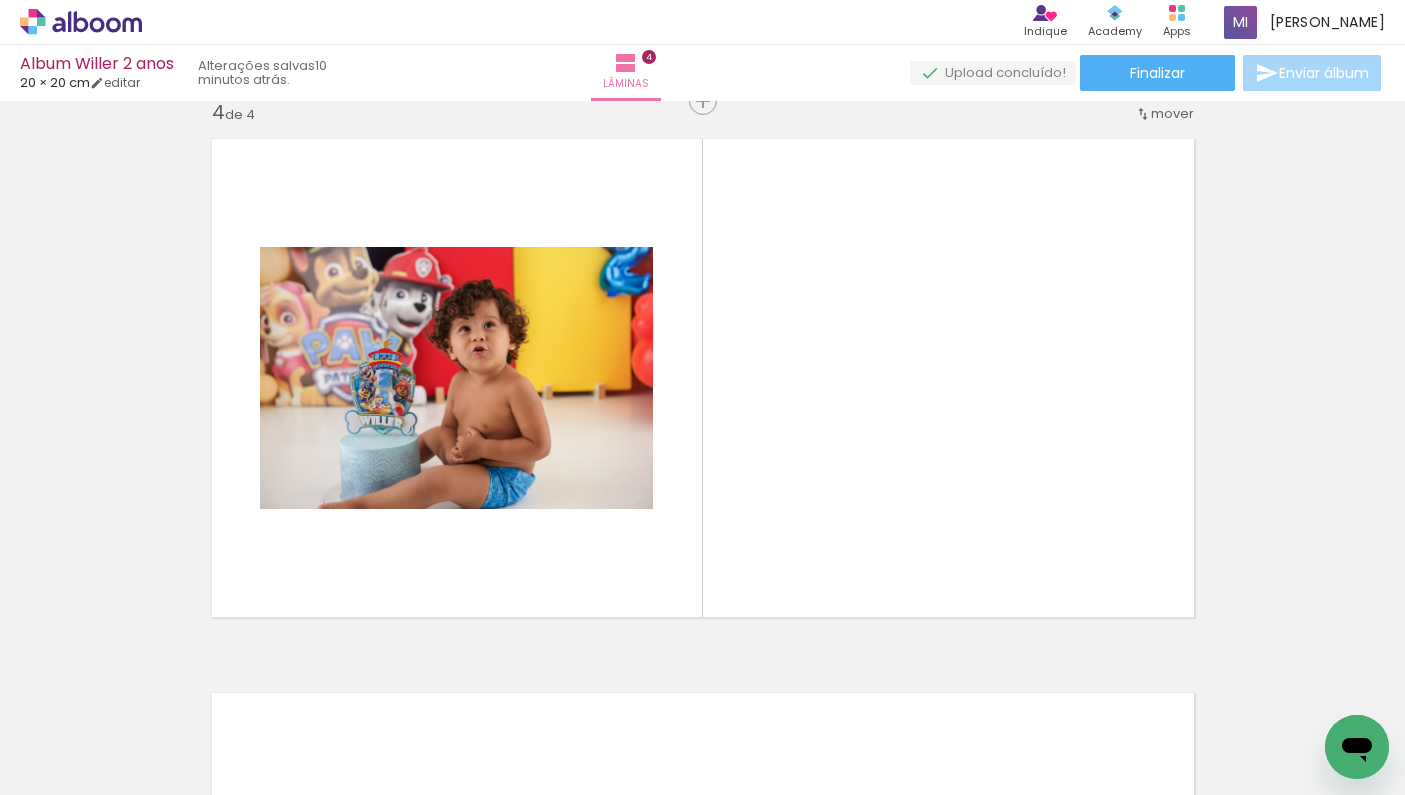 scroll, scrollTop: 1696, scrollLeft: 0, axis: vertical 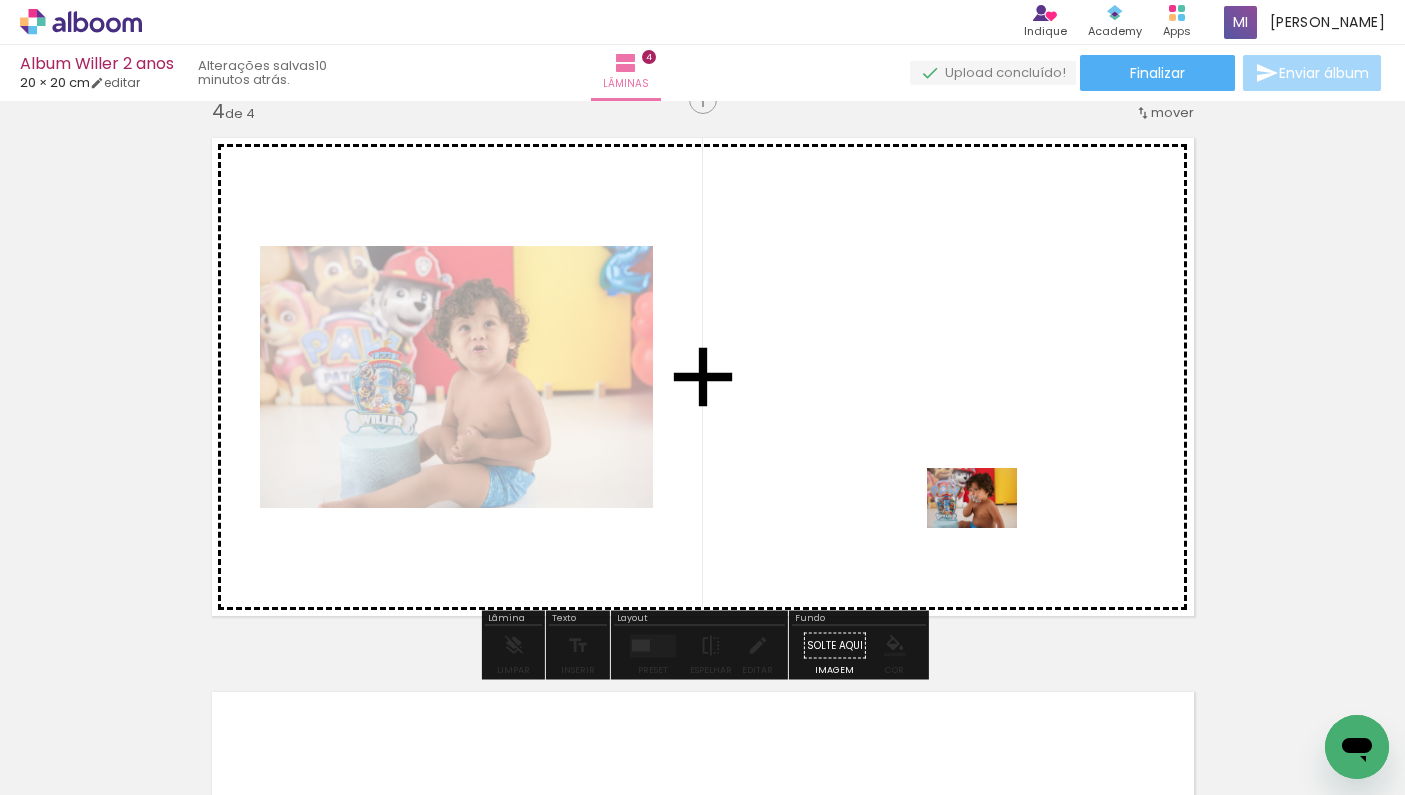 drag, startPoint x: 1140, startPoint y: 731, endPoint x: 987, endPoint y: 528, distance: 254.20071 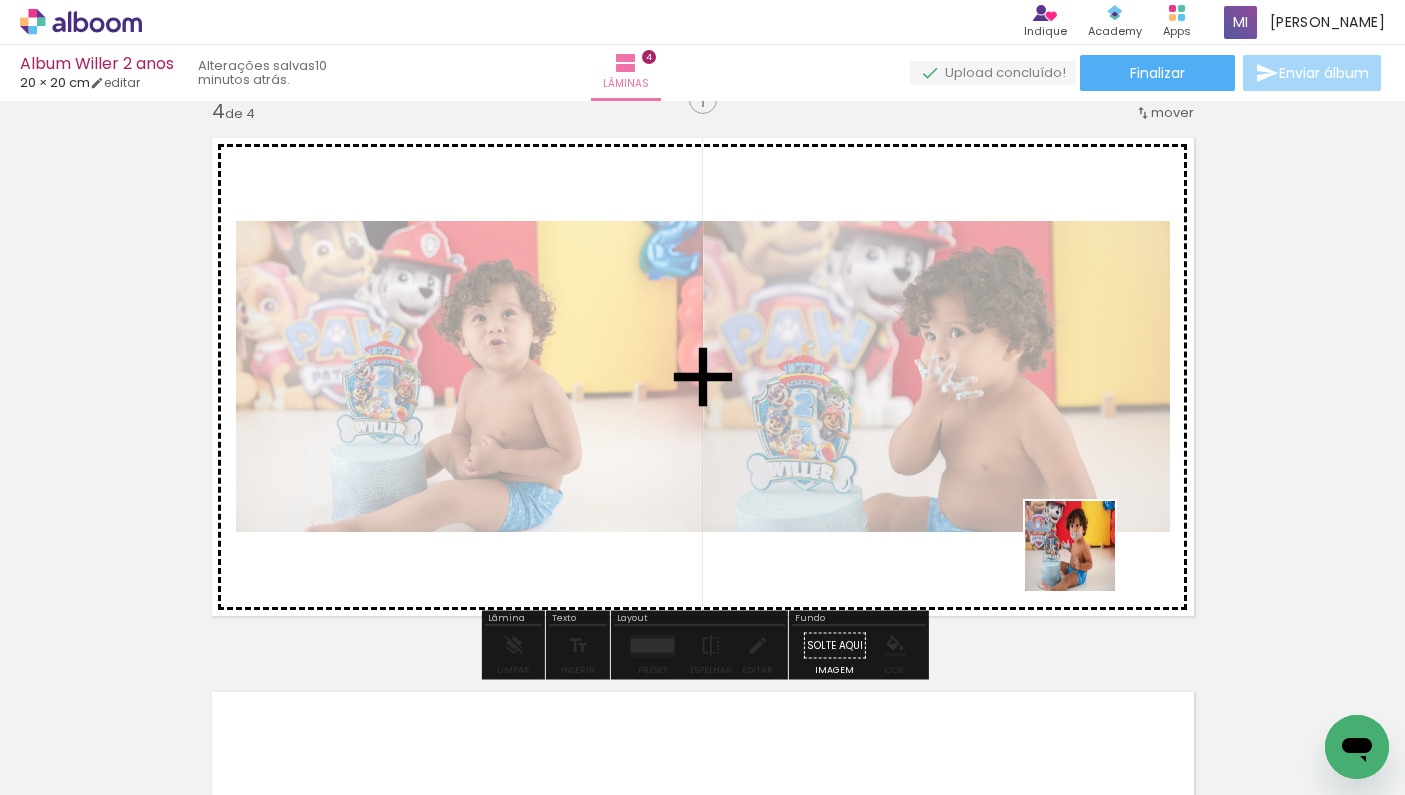 drag, startPoint x: 1256, startPoint y: 725, endPoint x: 1060, endPoint y: 542, distance: 268.15106 